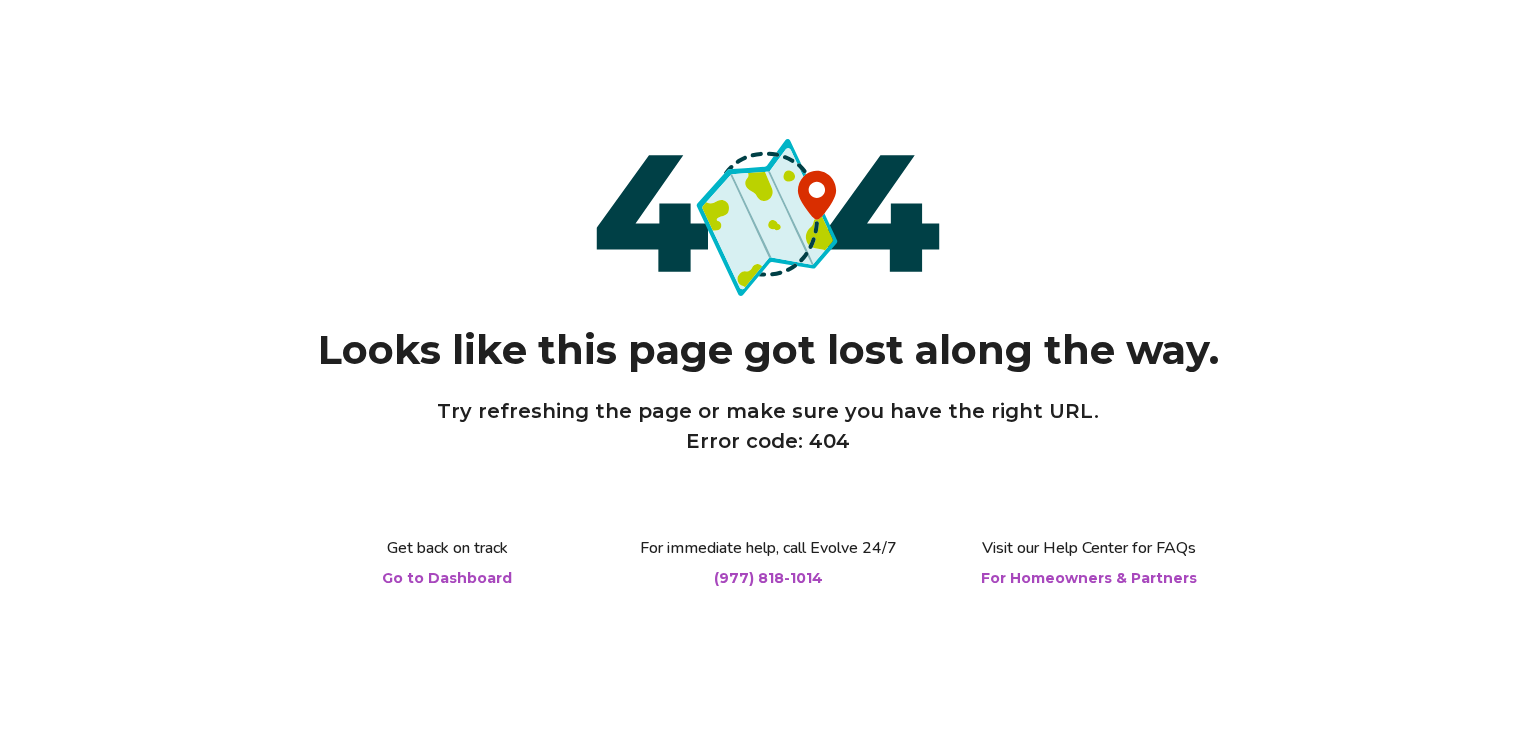 scroll, scrollTop: 0, scrollLeft: 0, axis: both 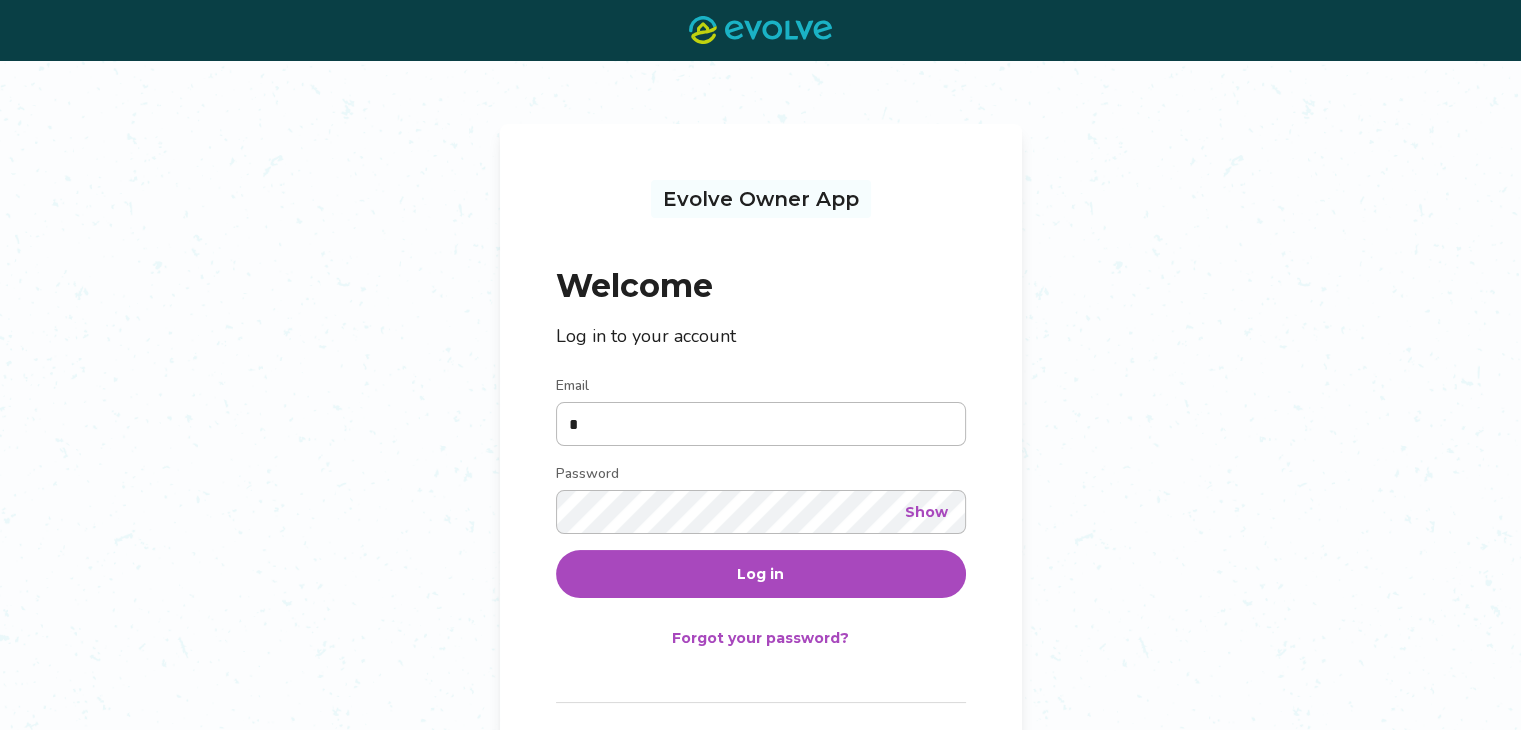 type on "**********" 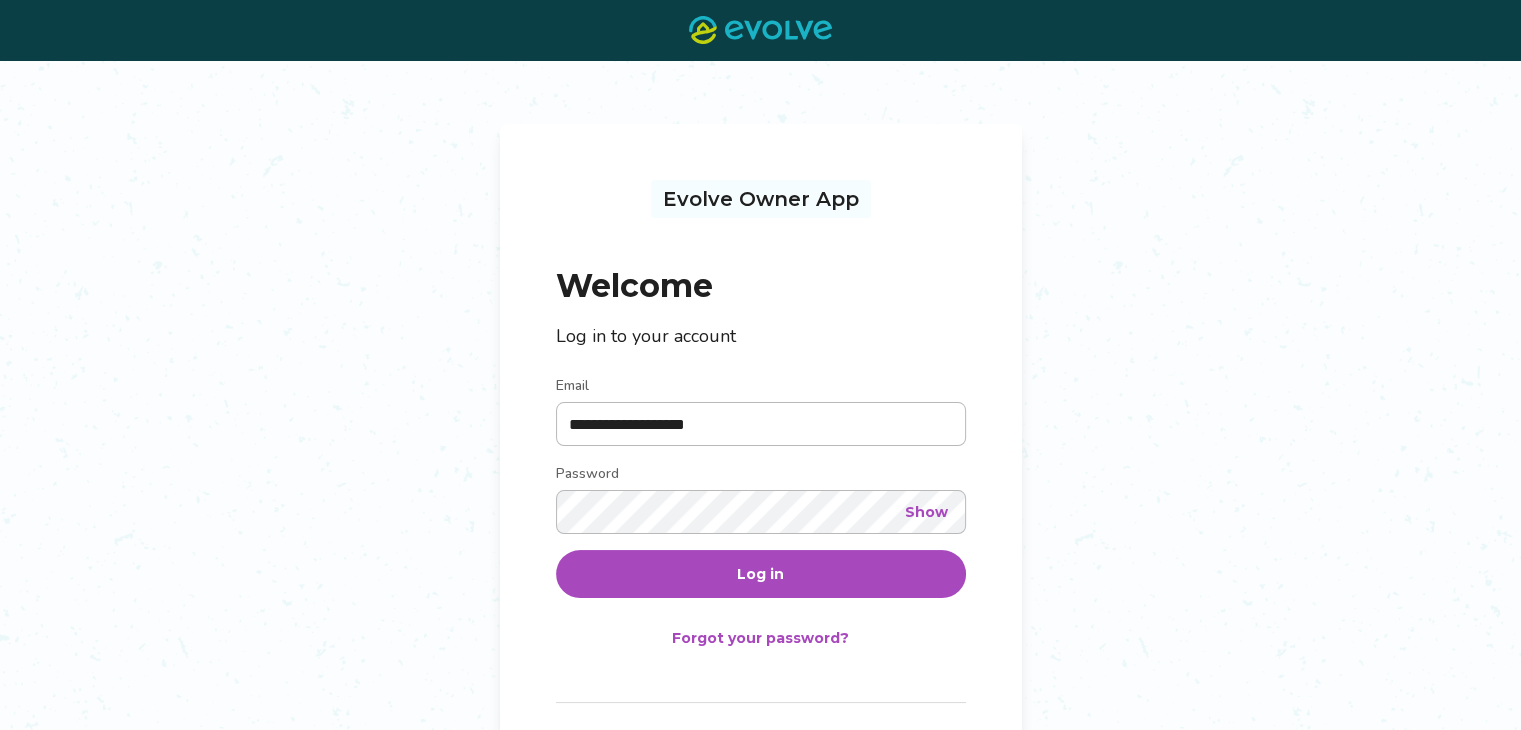 click on "Log in" at bounding box center [760, 574] 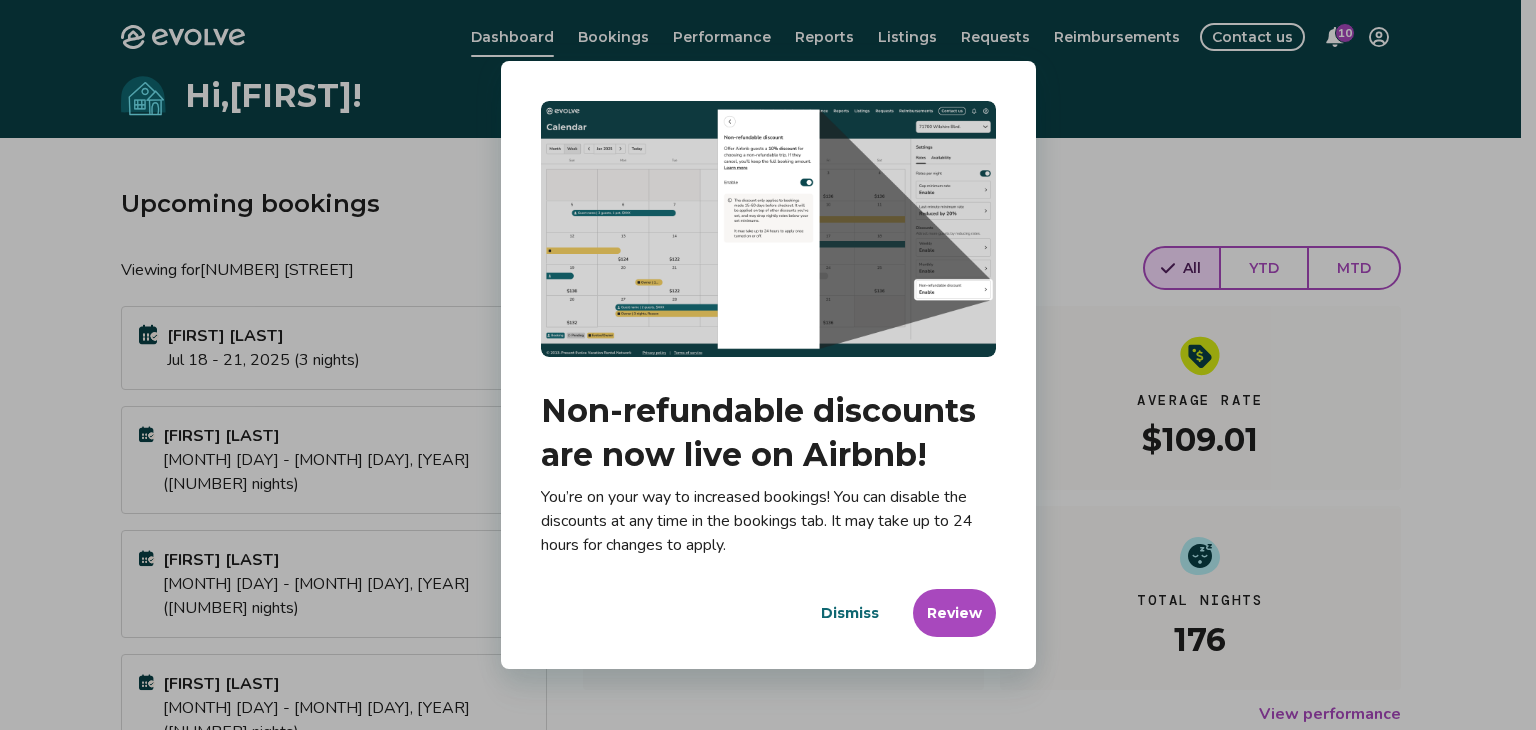 click on "Dismiss" at bounding box center [850, 613] 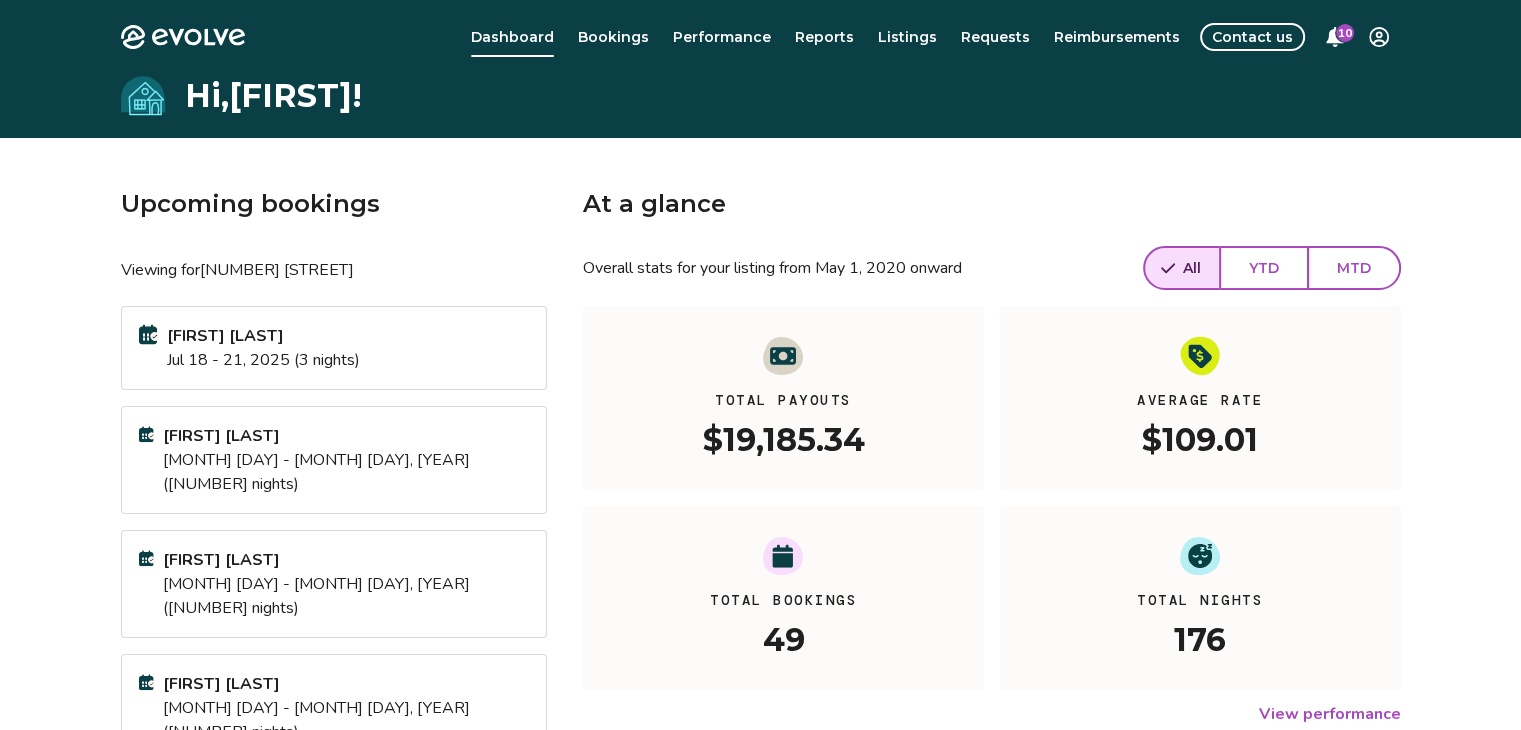 click on "Total Bookings 49" at bounding box center (783, 626) 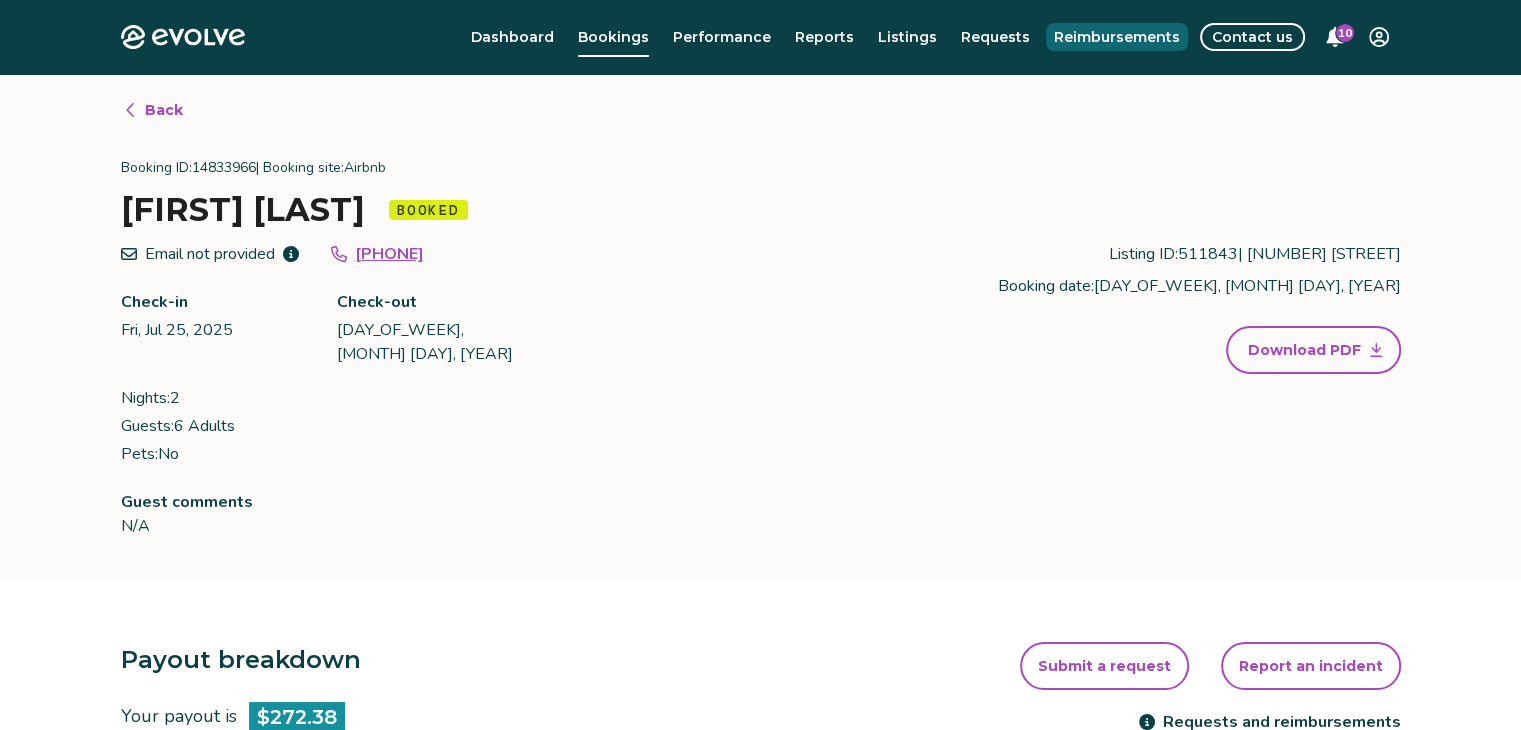 click on "Reimbursements" at bounding box center [1117, 37] 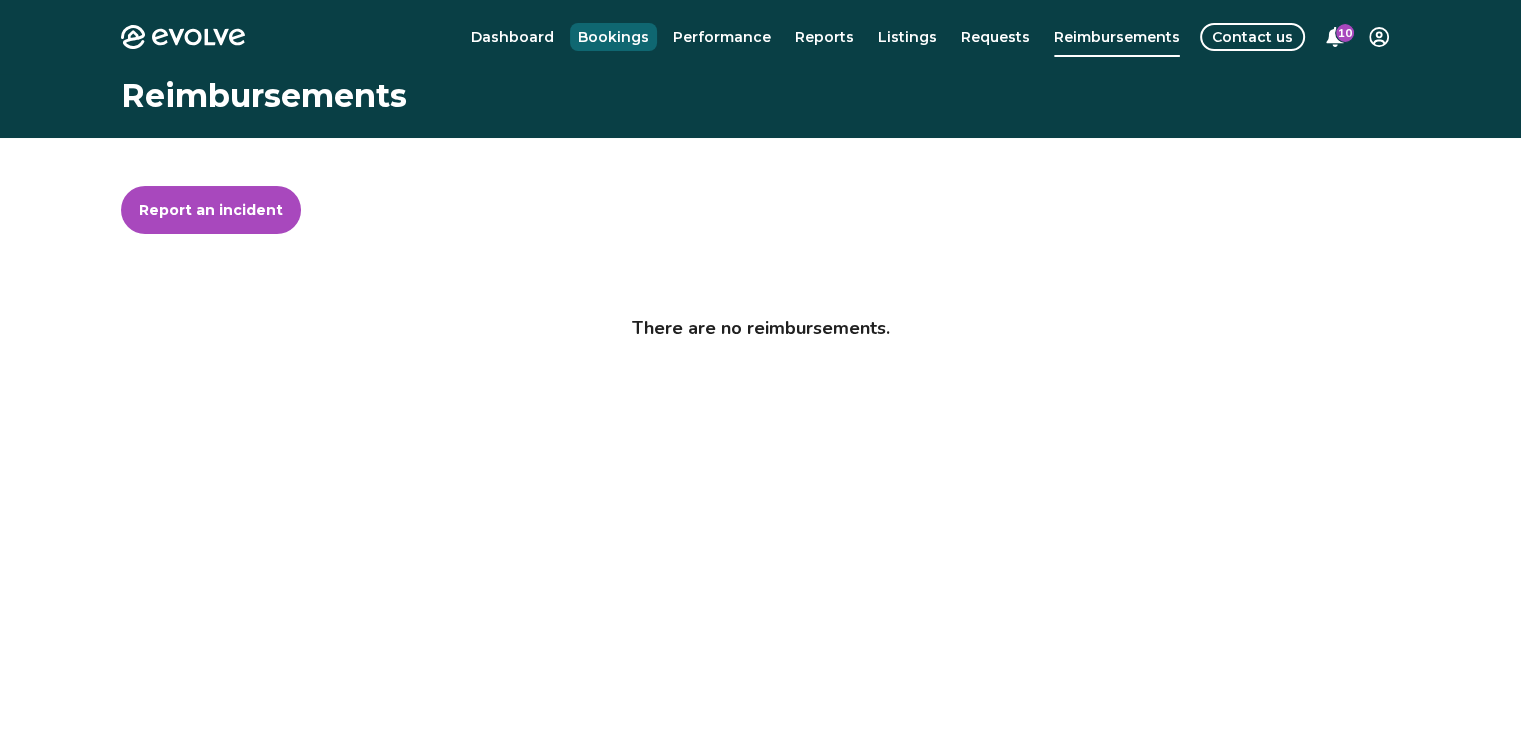 click on "Bookings" at bounding box center [613, 37] 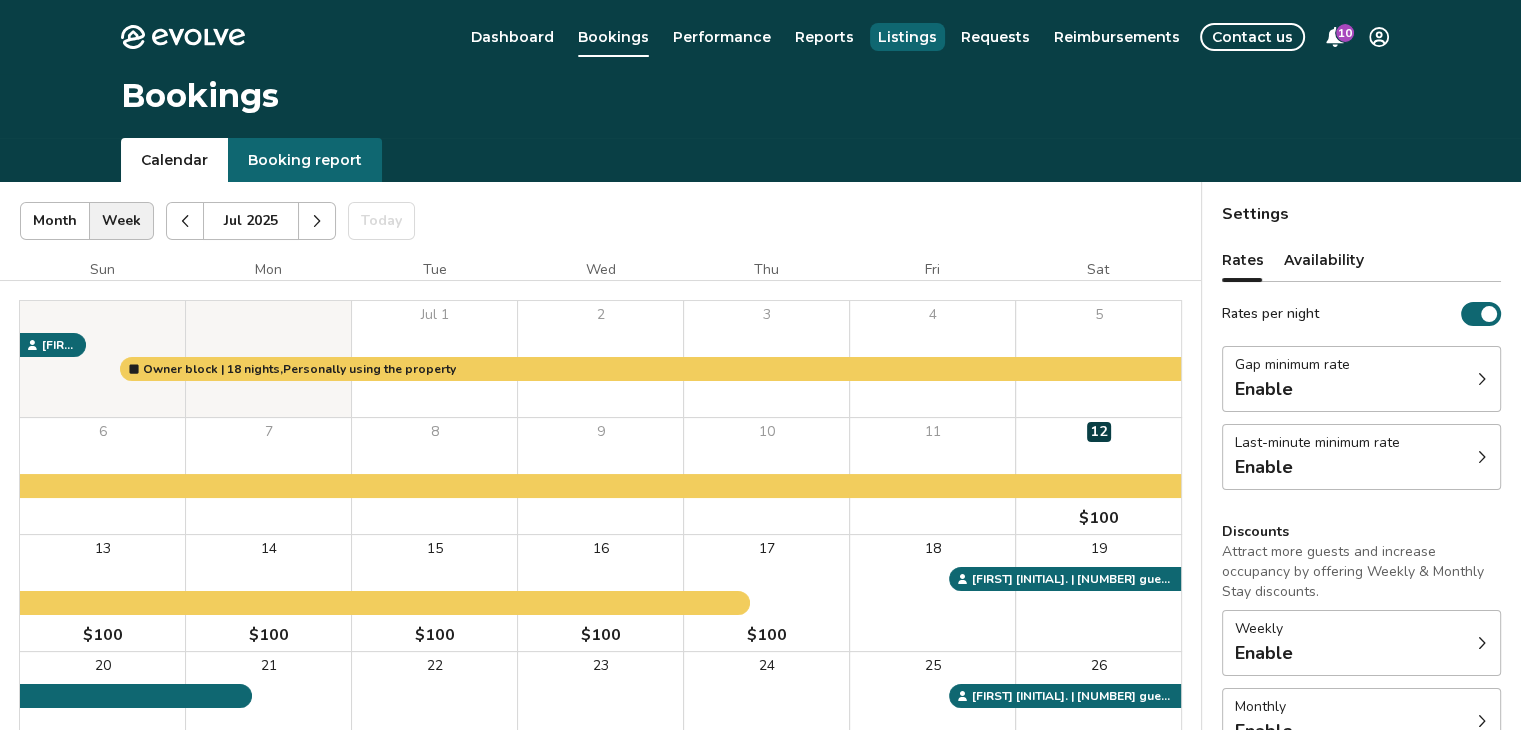 click on "Listings" at bounding box center (907, 37) 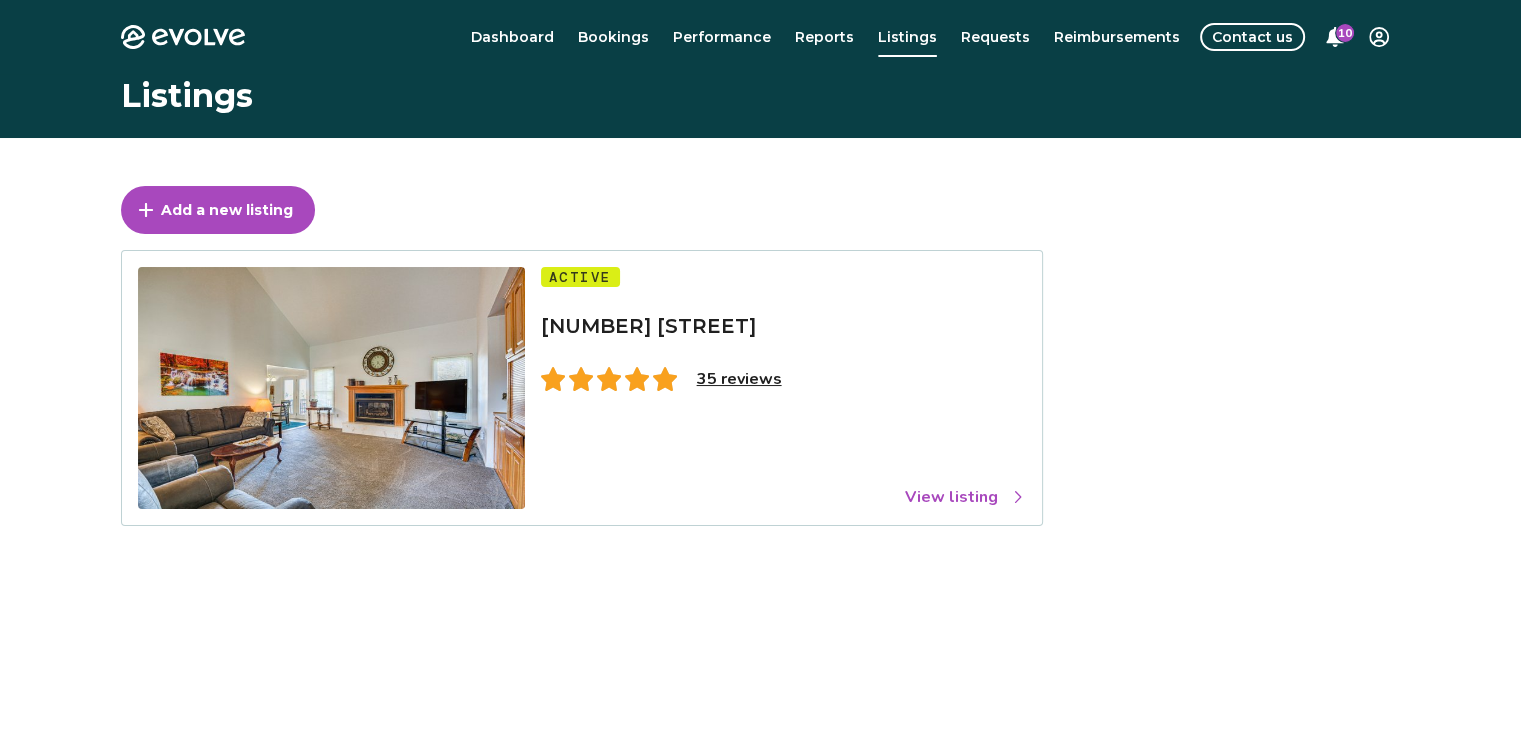 click on "35 reviews" at bounding box center [739, 379] 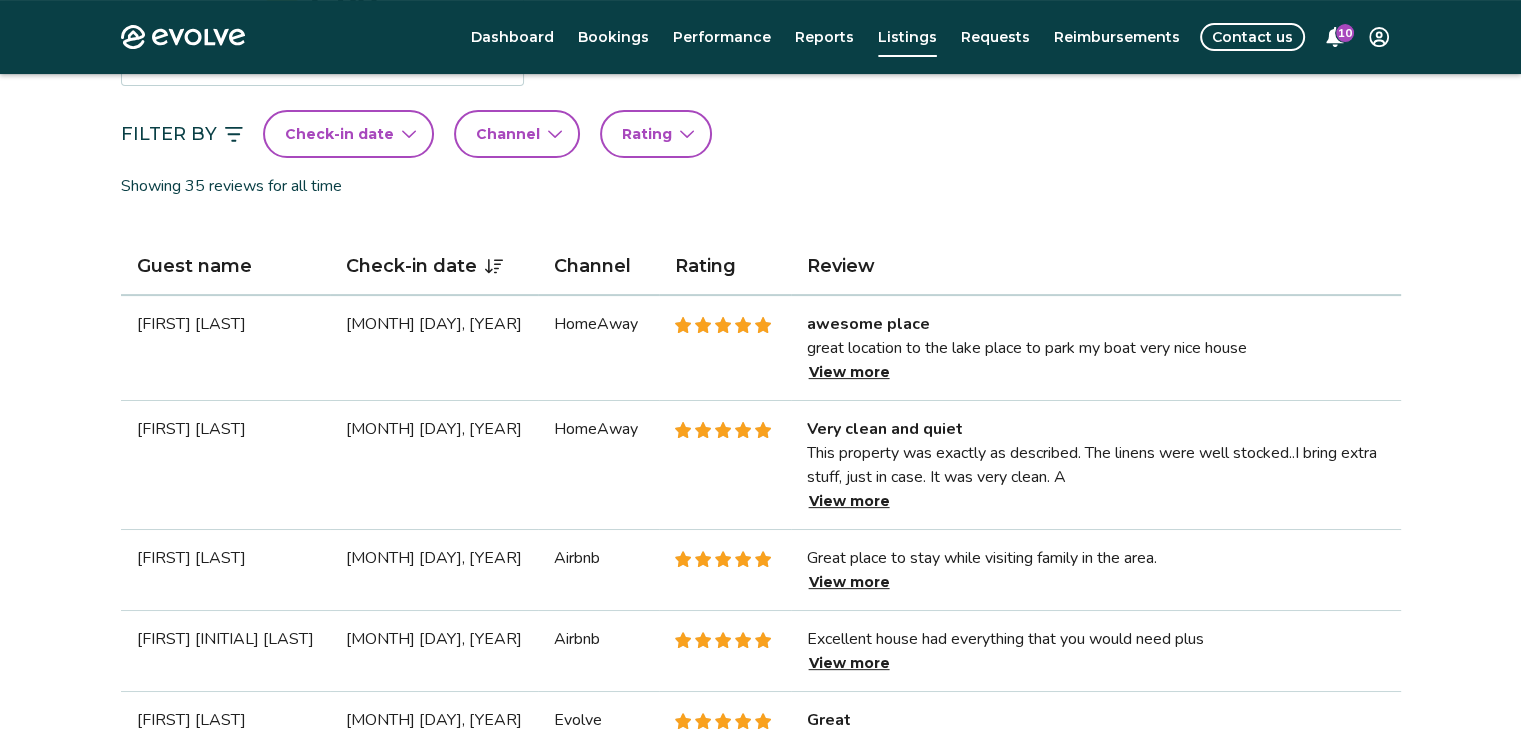 scroll, scrollTop: 484, scrollLeft: 0, axis: vertical 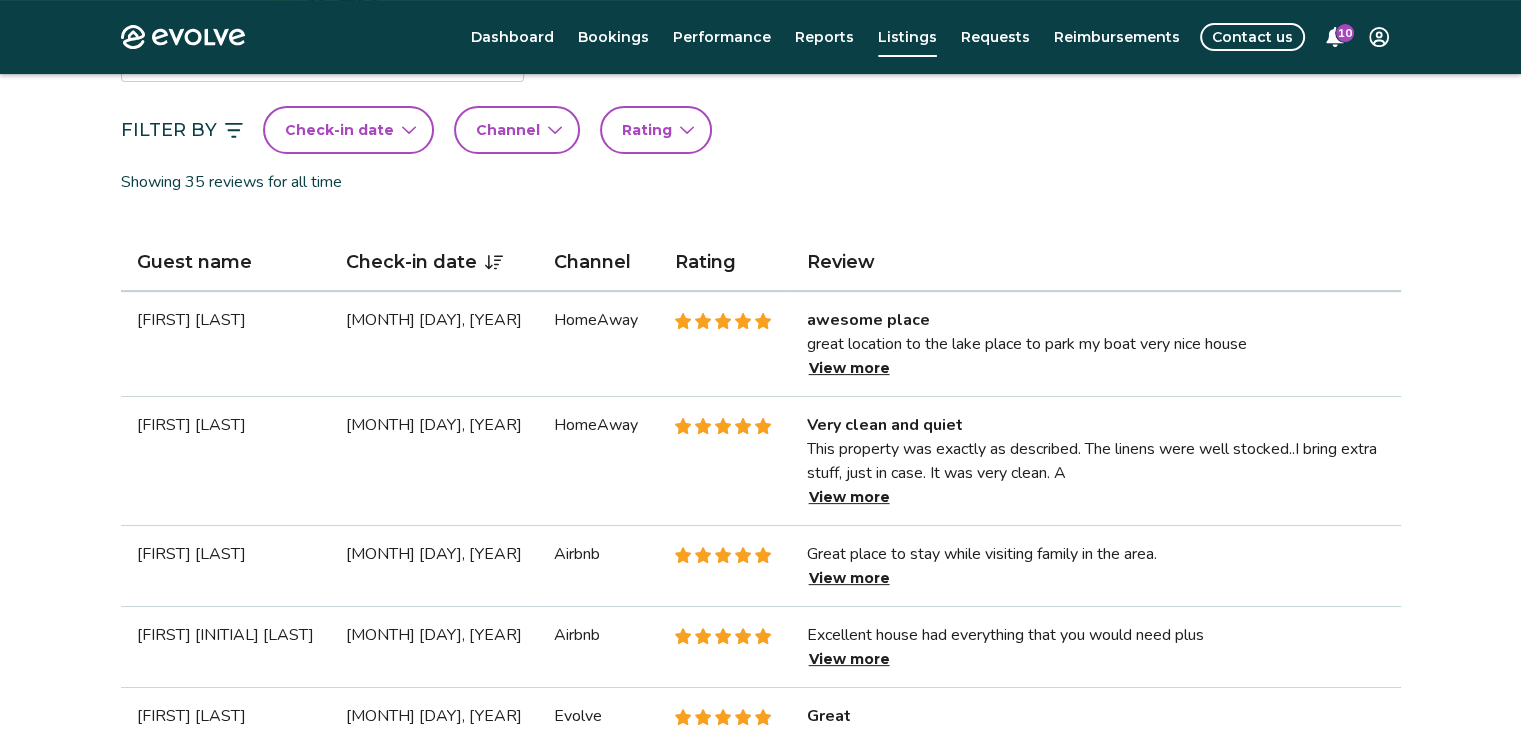 click on "View more" at bounding box center (849, 497) 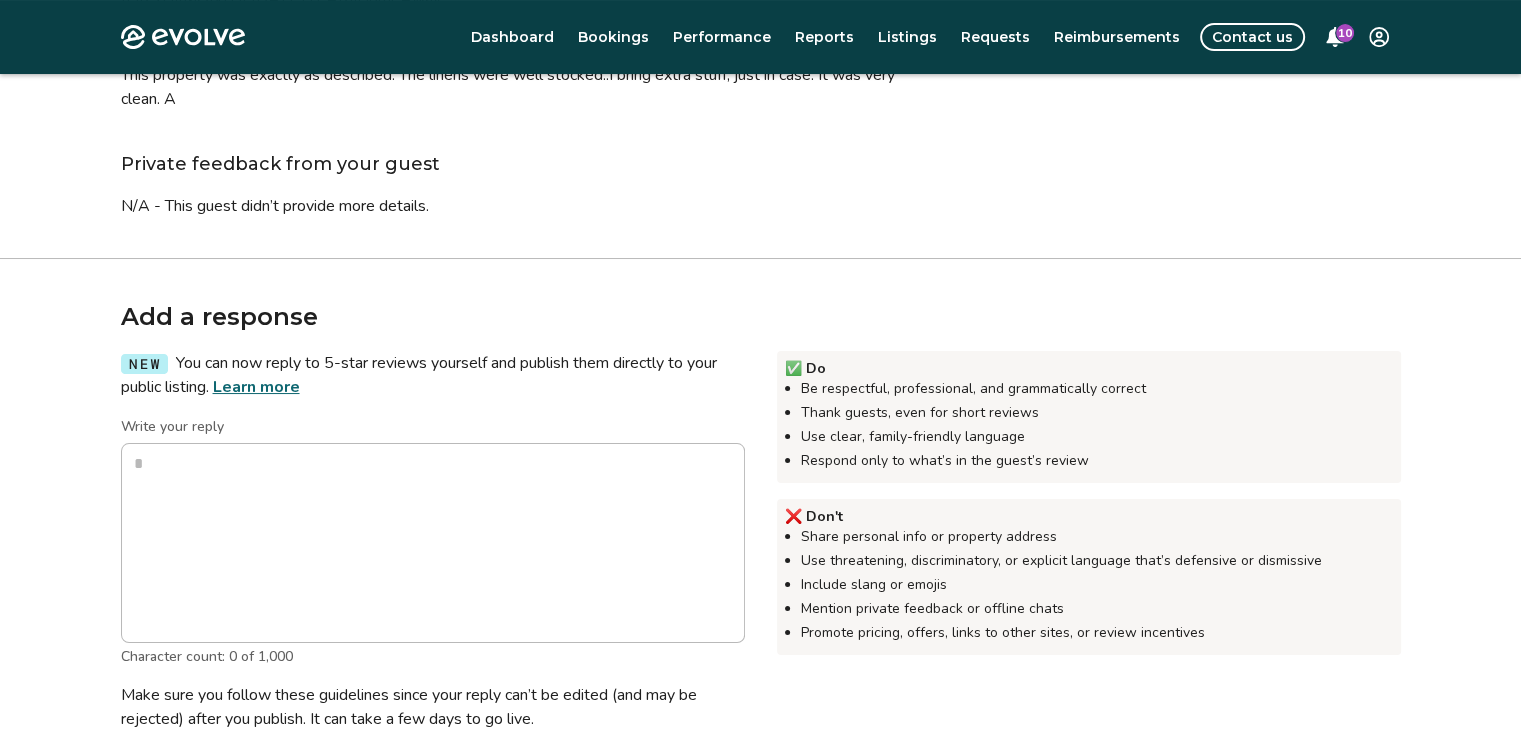 scroll, scrollTop: 0, scrollLeft: 0, axis: both 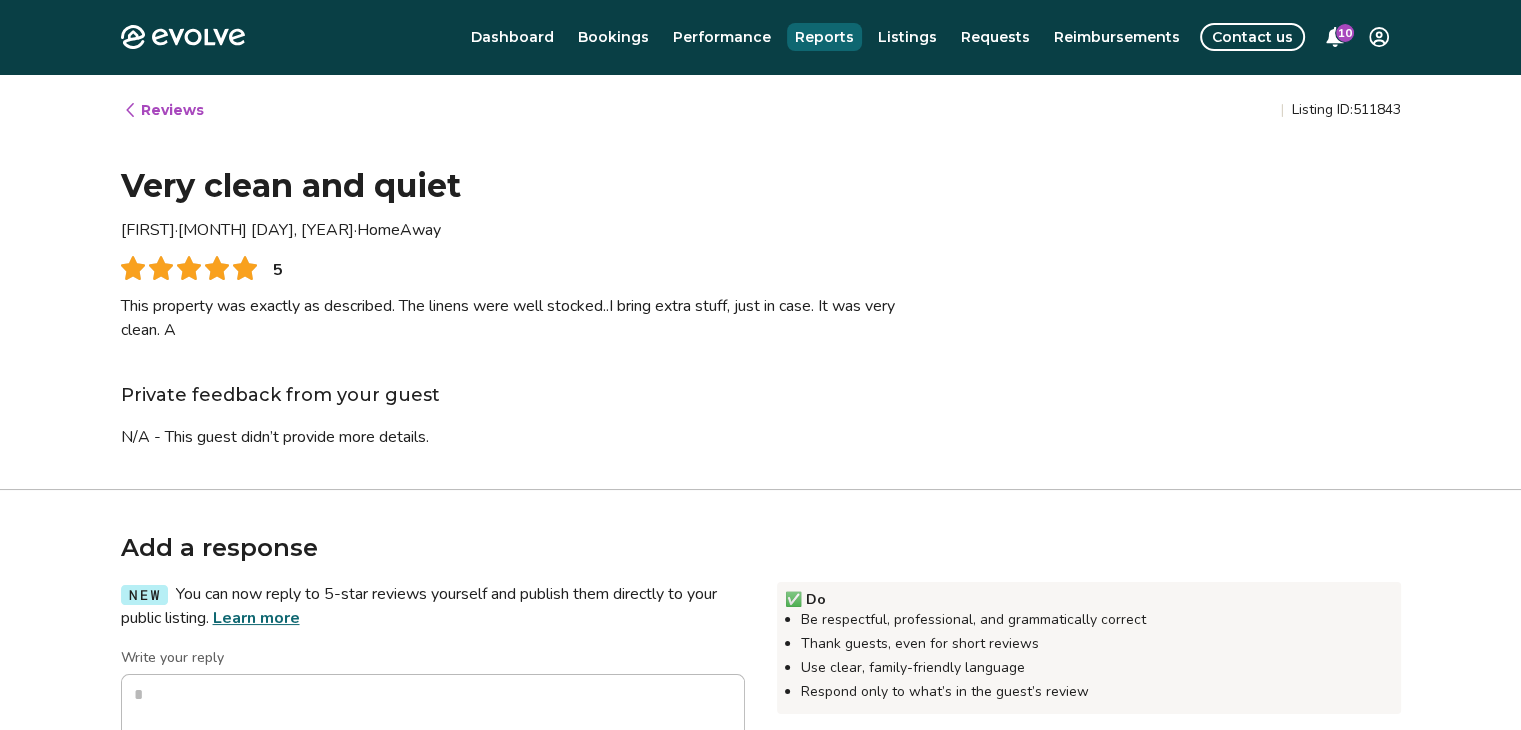 click on "Reports" at bounding box center [824, 37] 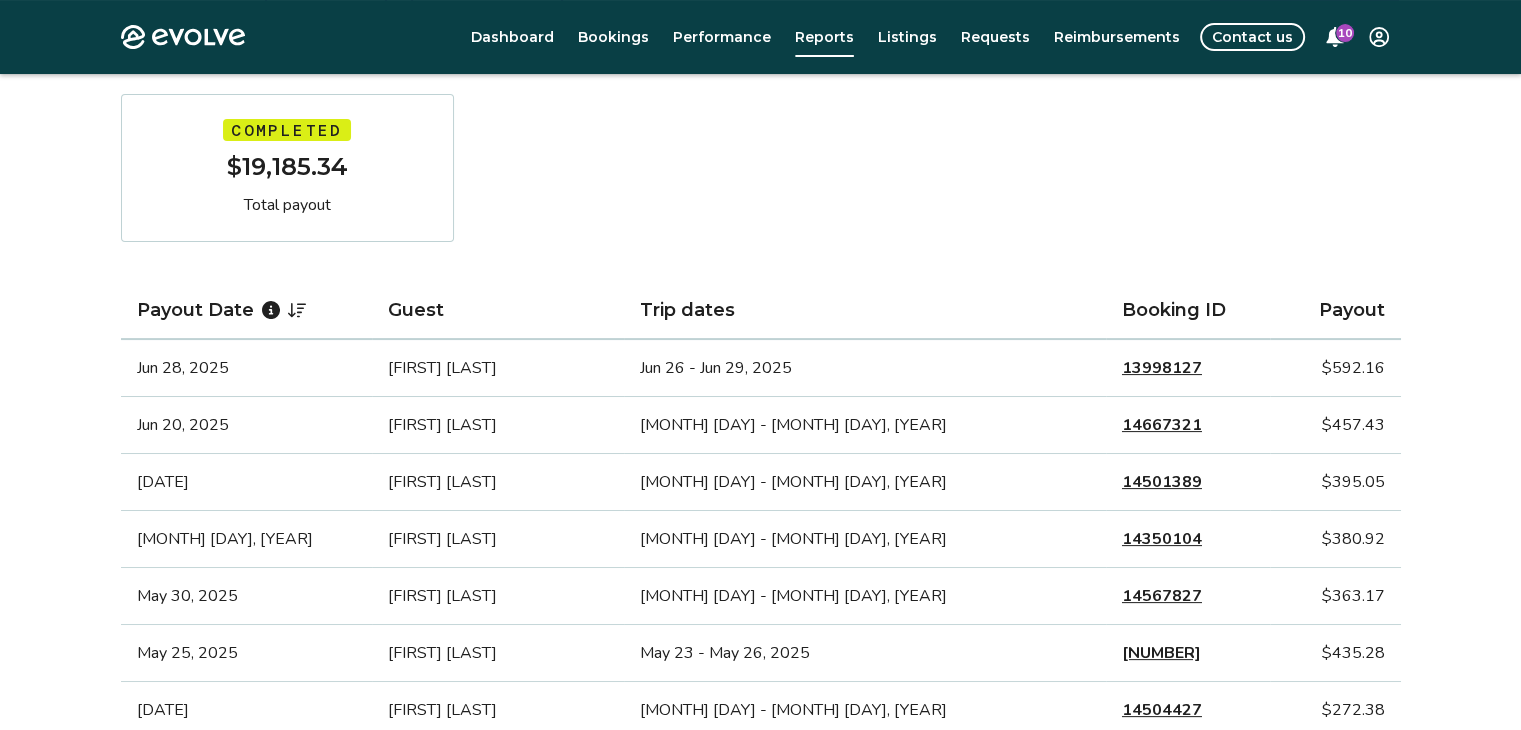 scroll, scrollTop: 331, scrollLeft: 0, axis: vertical 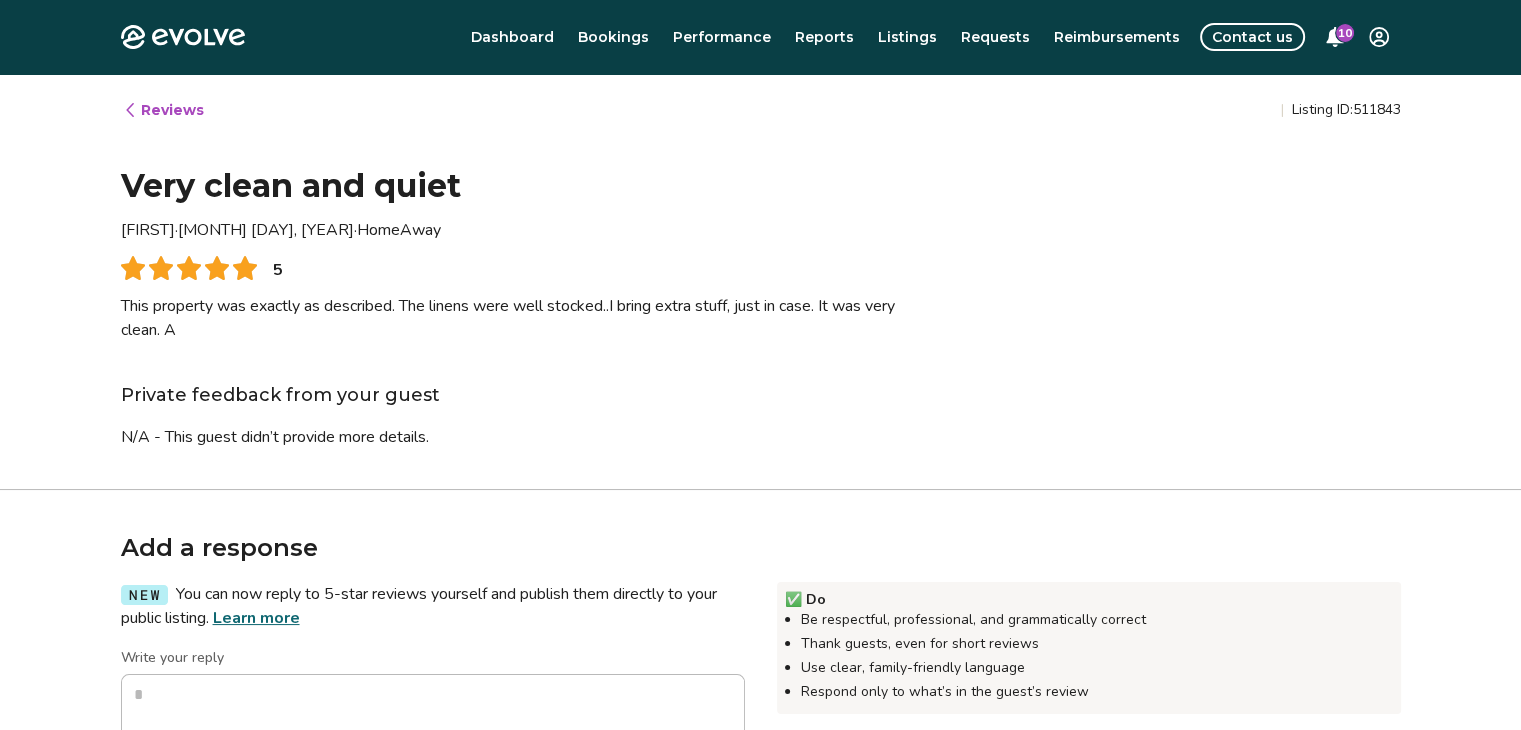 type on "*" 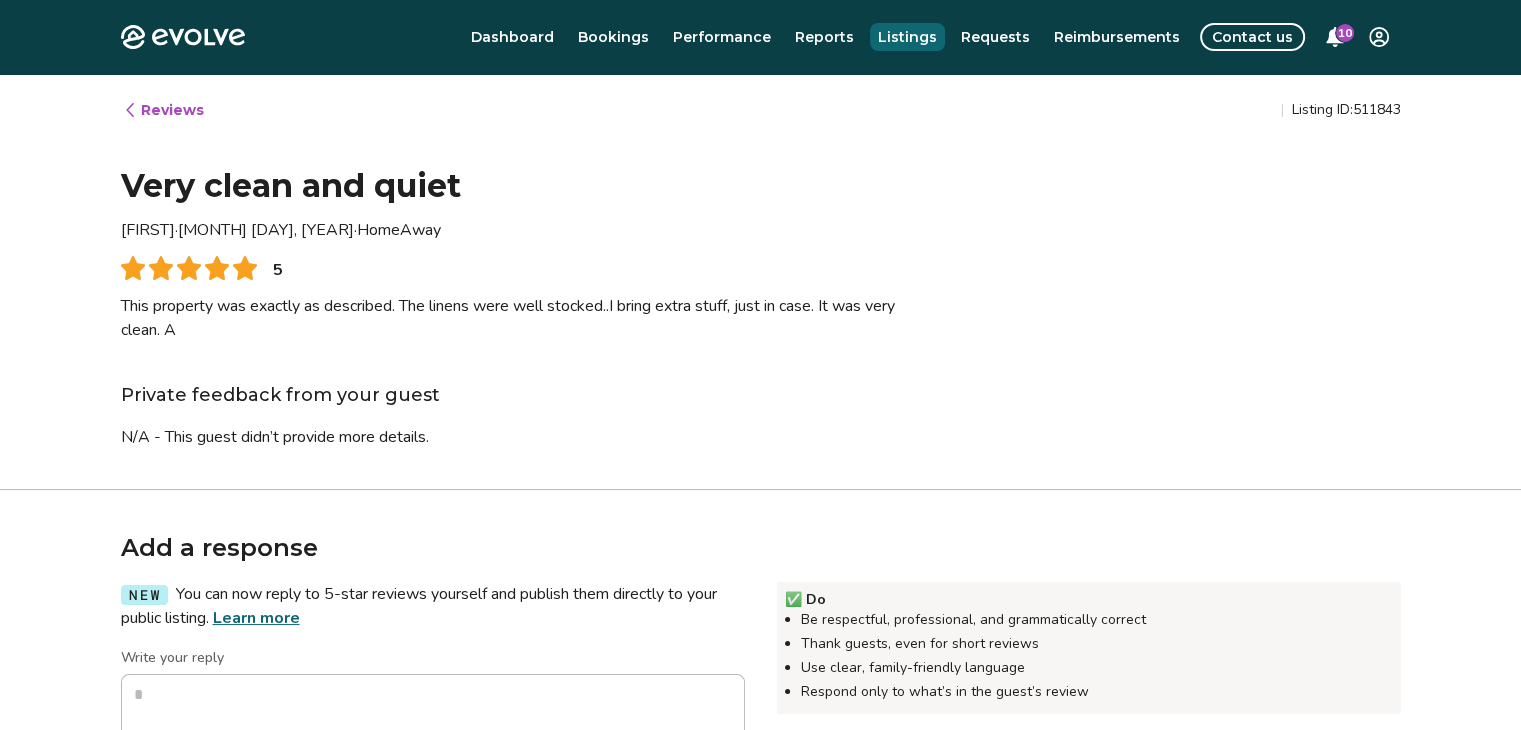 click on "Listings" at bounding box center (907, 37) 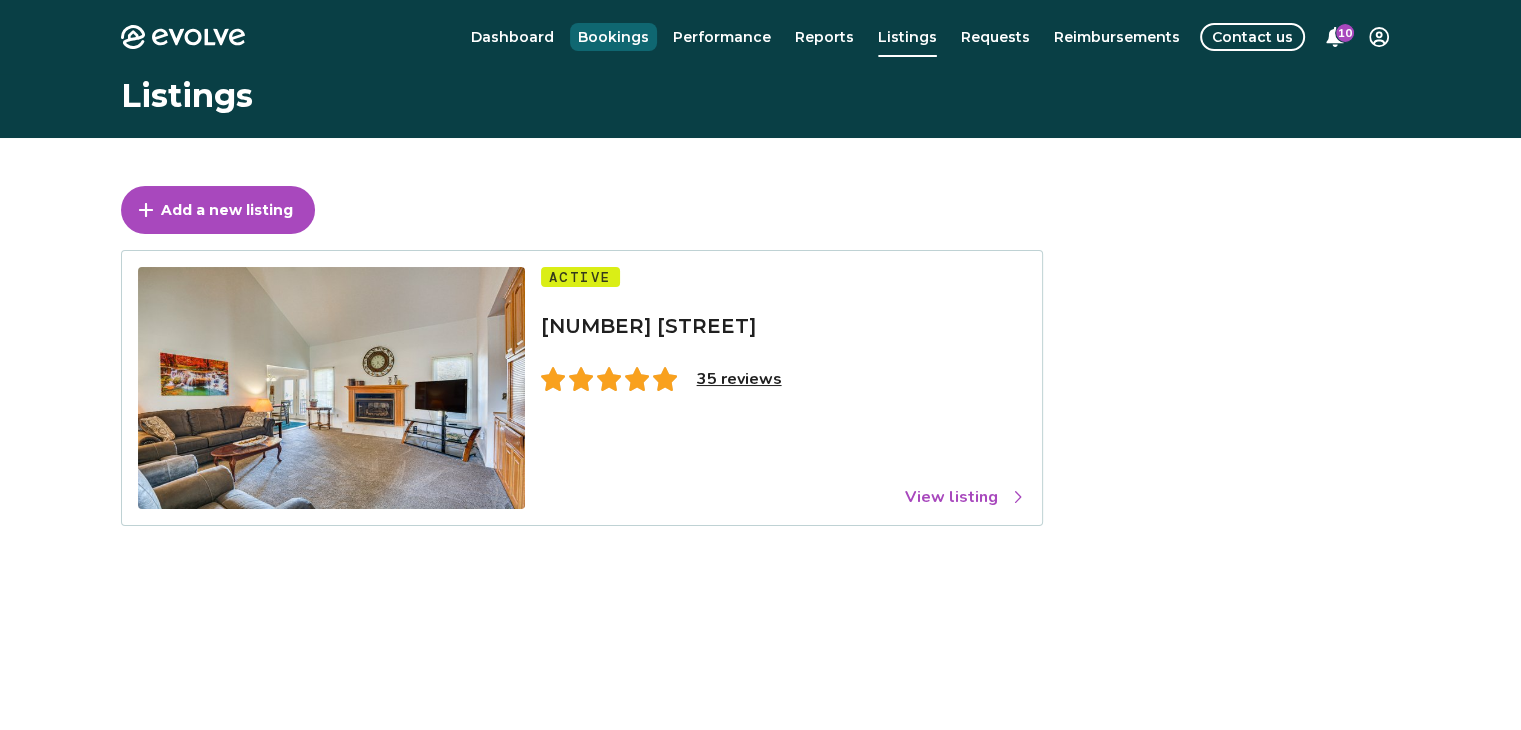 click on "Bookings" at bounding box center (613, 37) 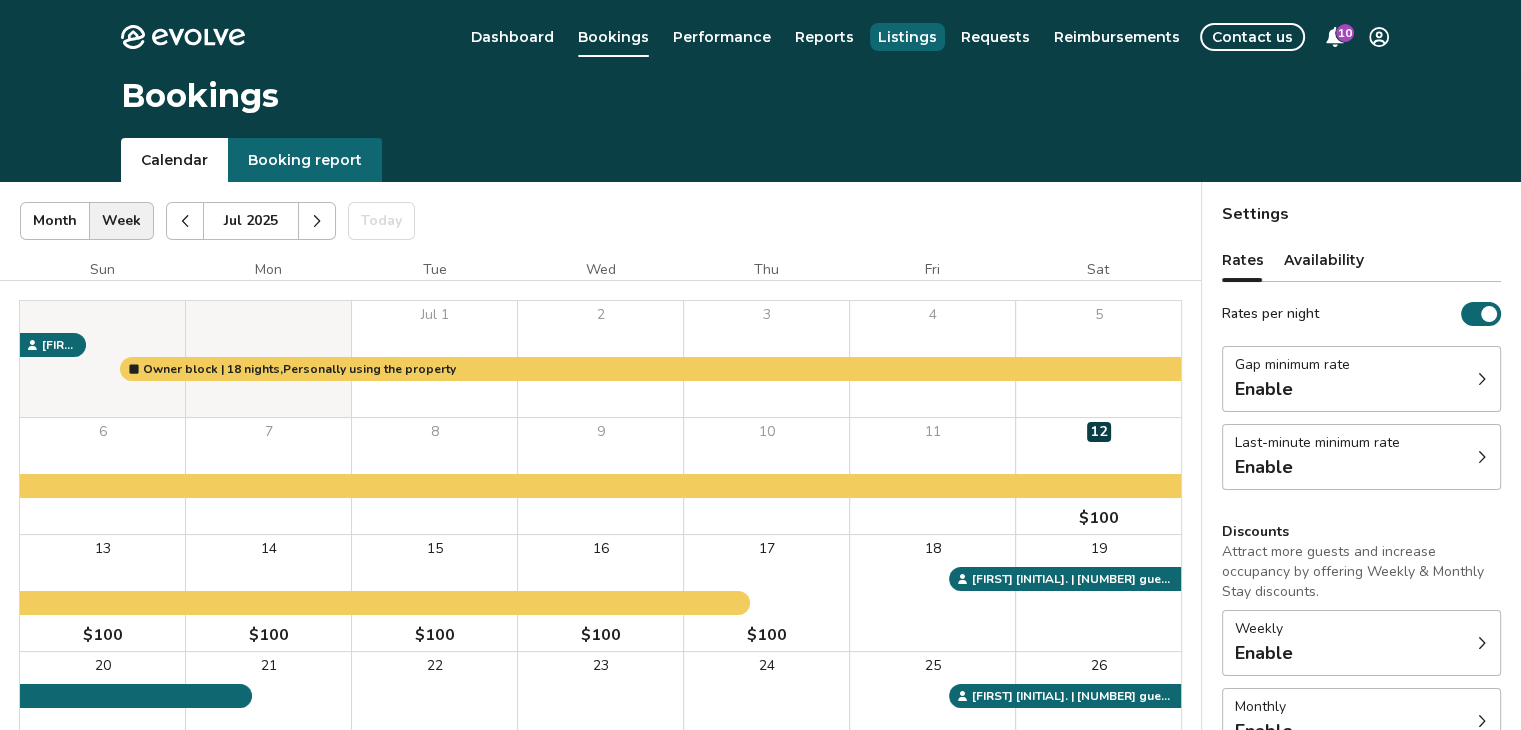 click on "Listings" at bounding box center [907, 37] 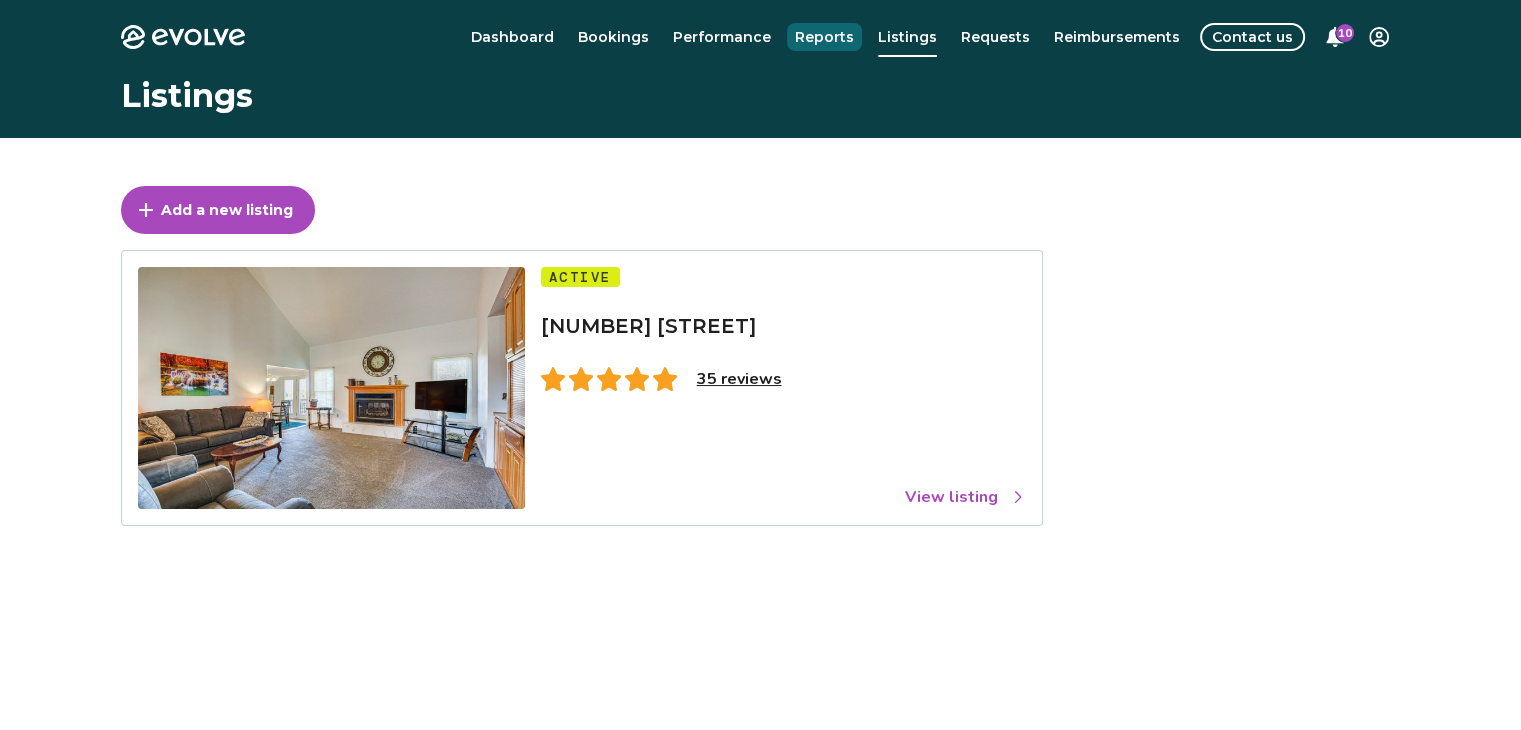 click on "Reports" at bounding box center [824, 37] 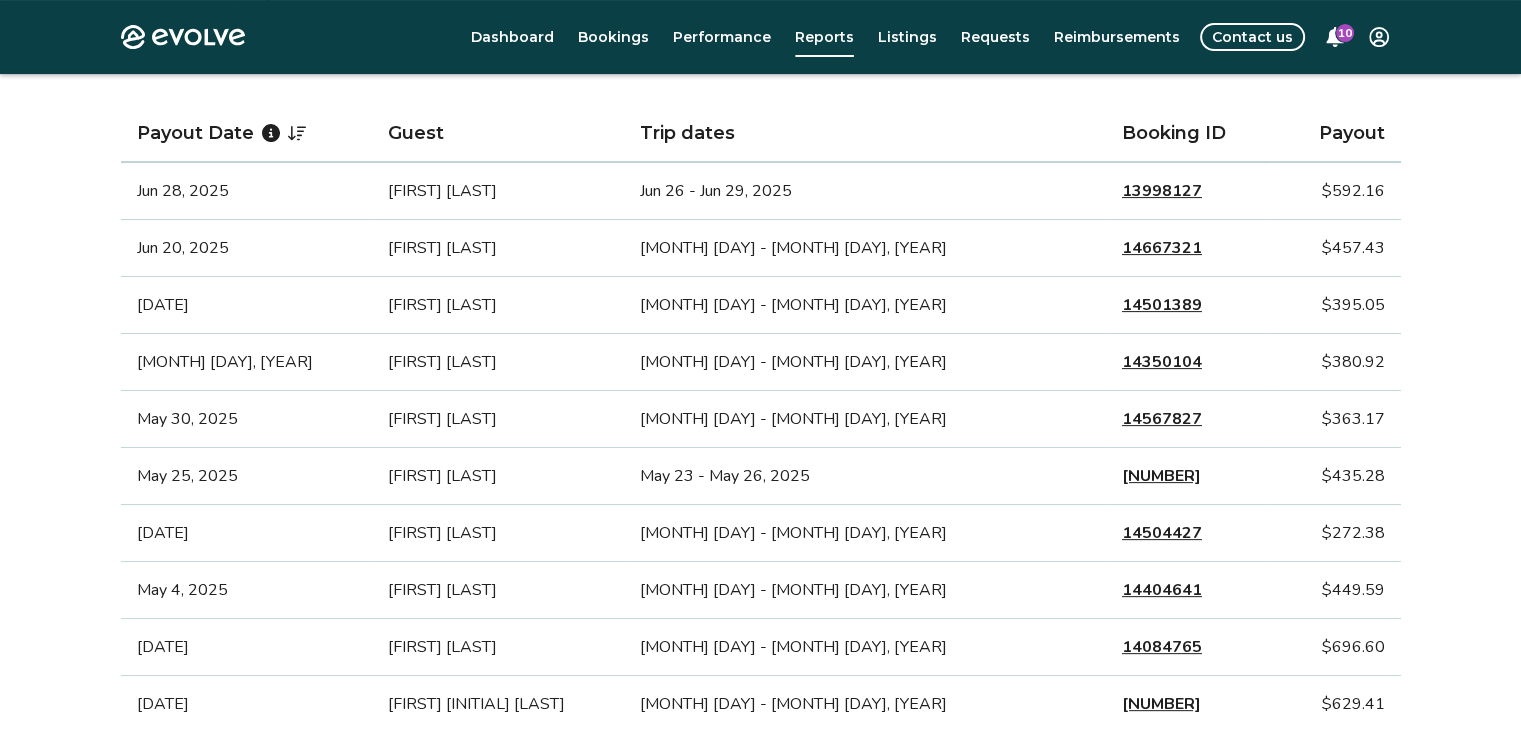 scroll, scrollTop: 489, scrollLeft: 0, axis: vertical 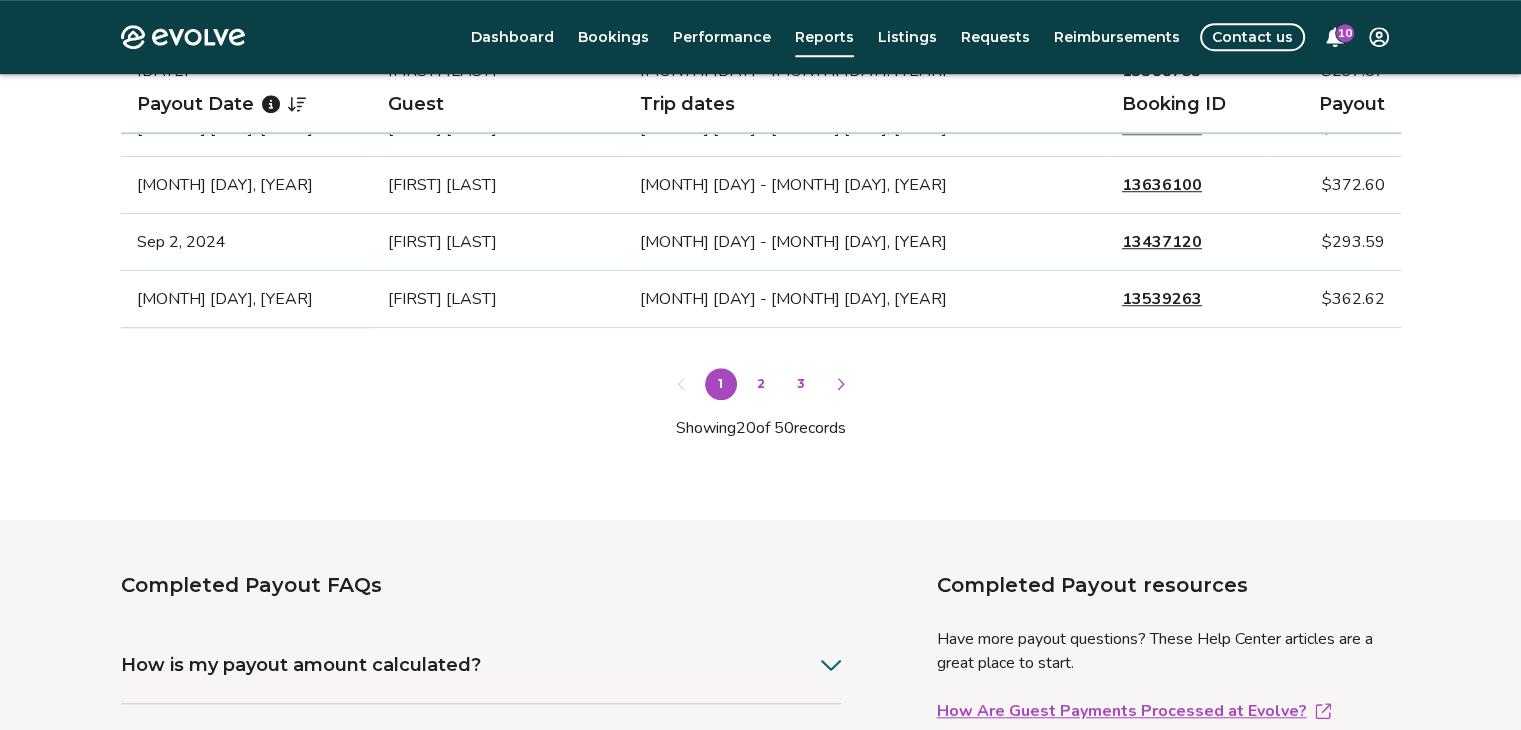 click on "2" at bounding box center [761, 384] 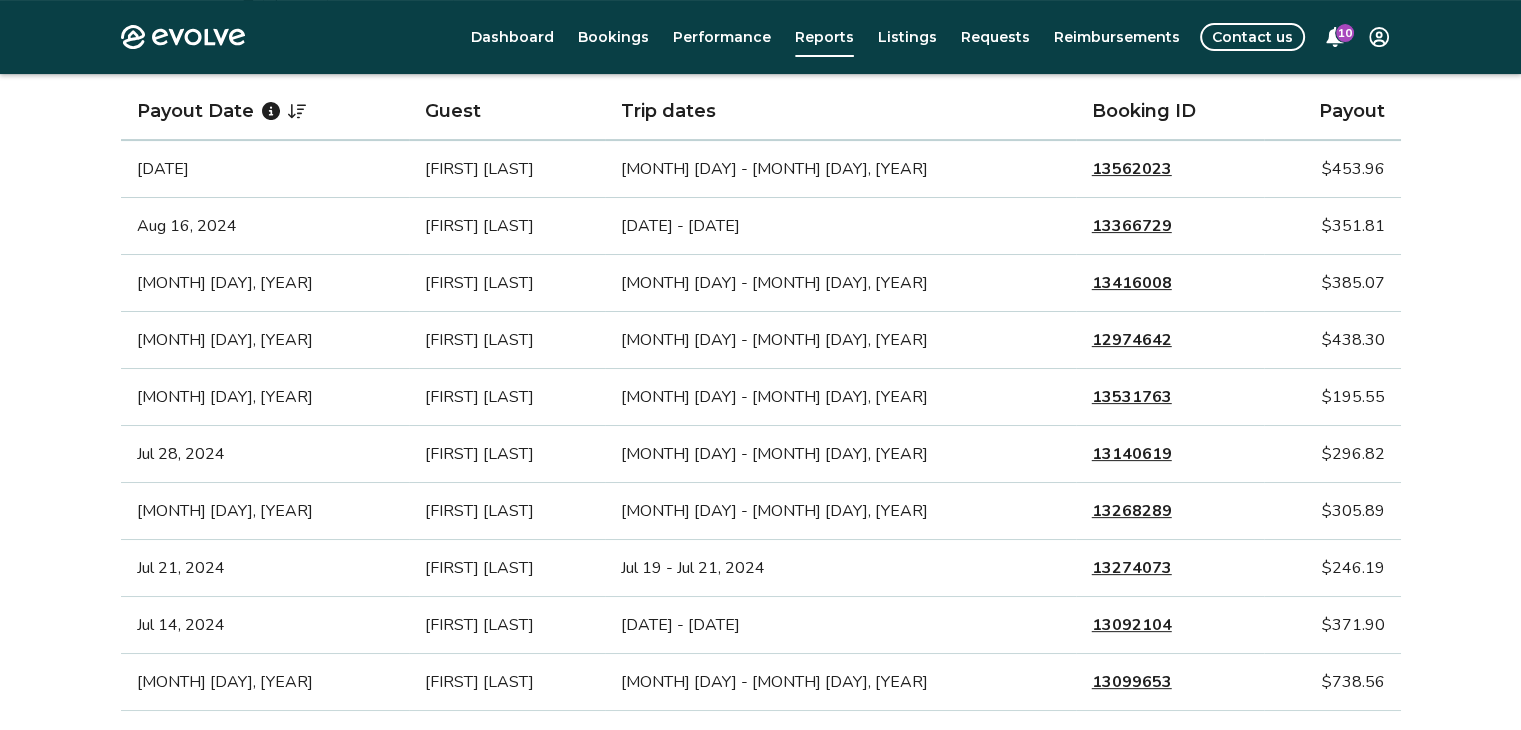 scroll, scrollTop: 493, scrollLeft: 0, axis: vertical 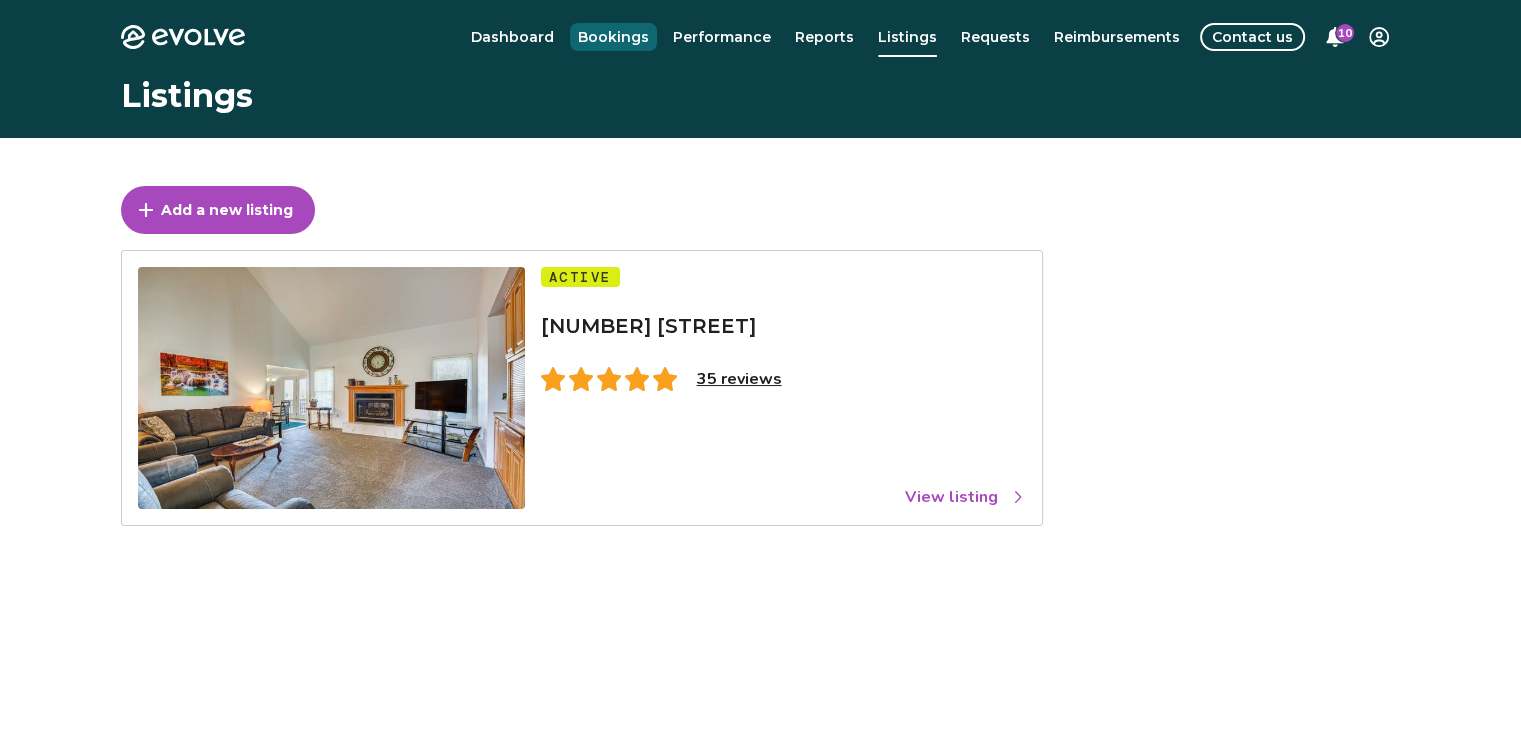 click on "Bookings" at bounding box center (613, 37) 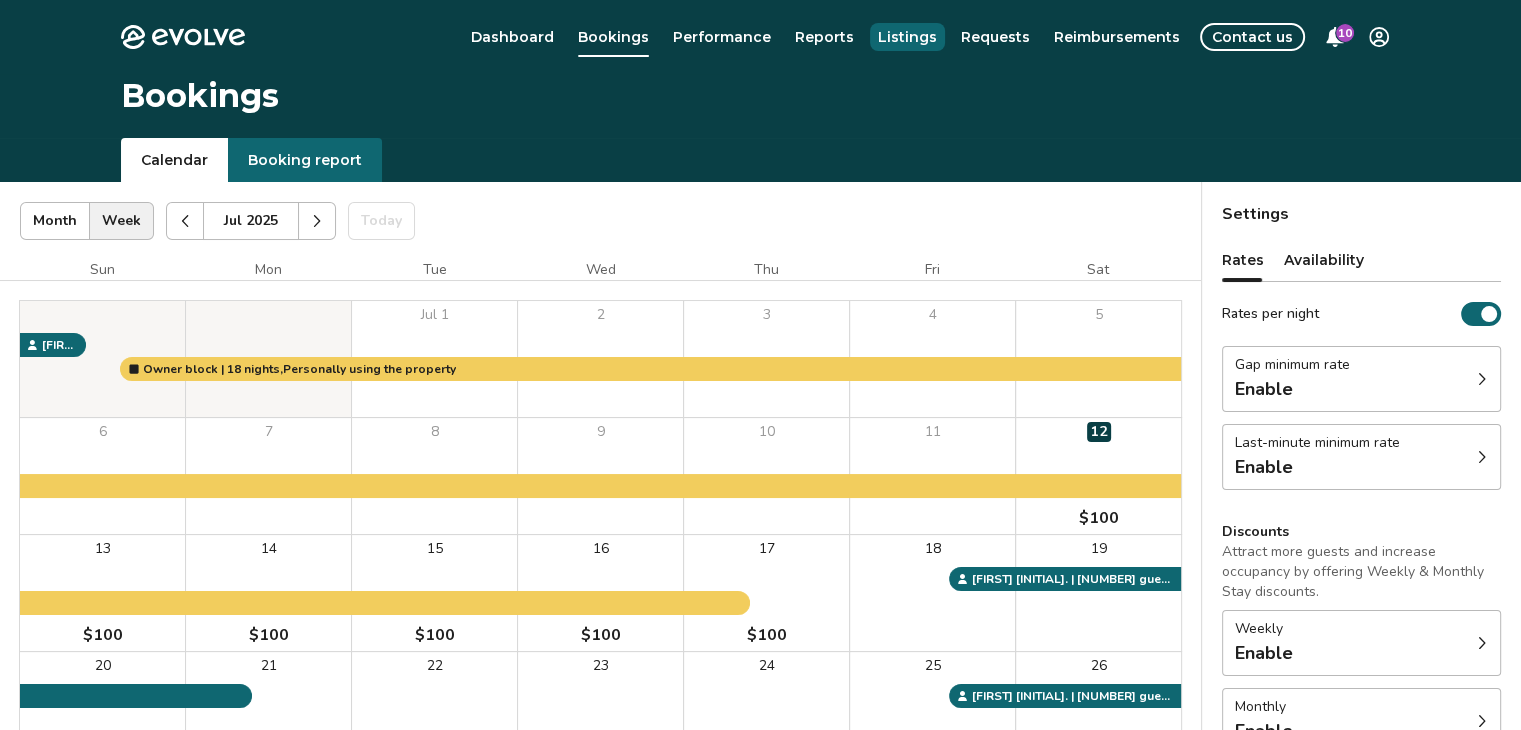 click on "Listings" at bounding box center [907, 37] 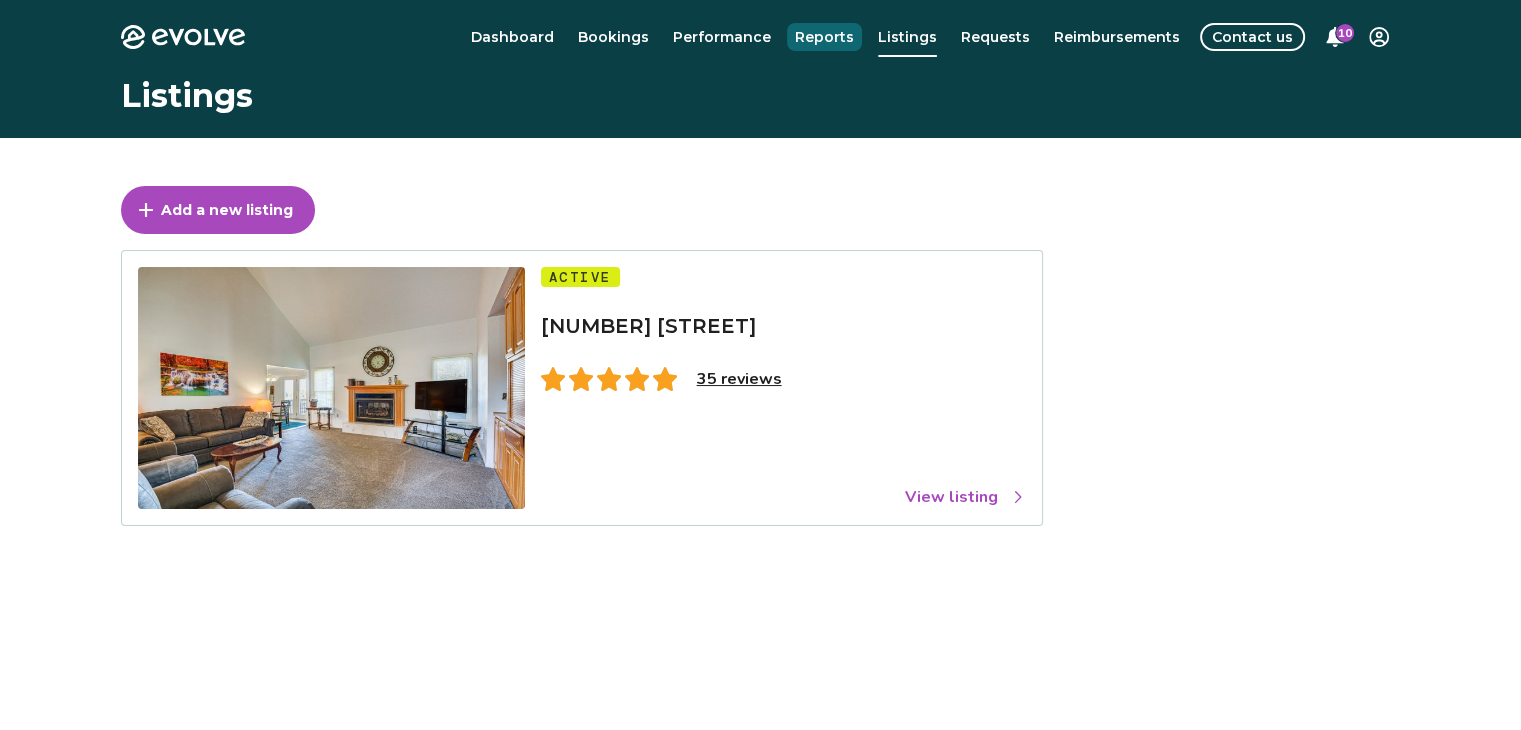 click on "Reports" at bounding box center (824, 37) 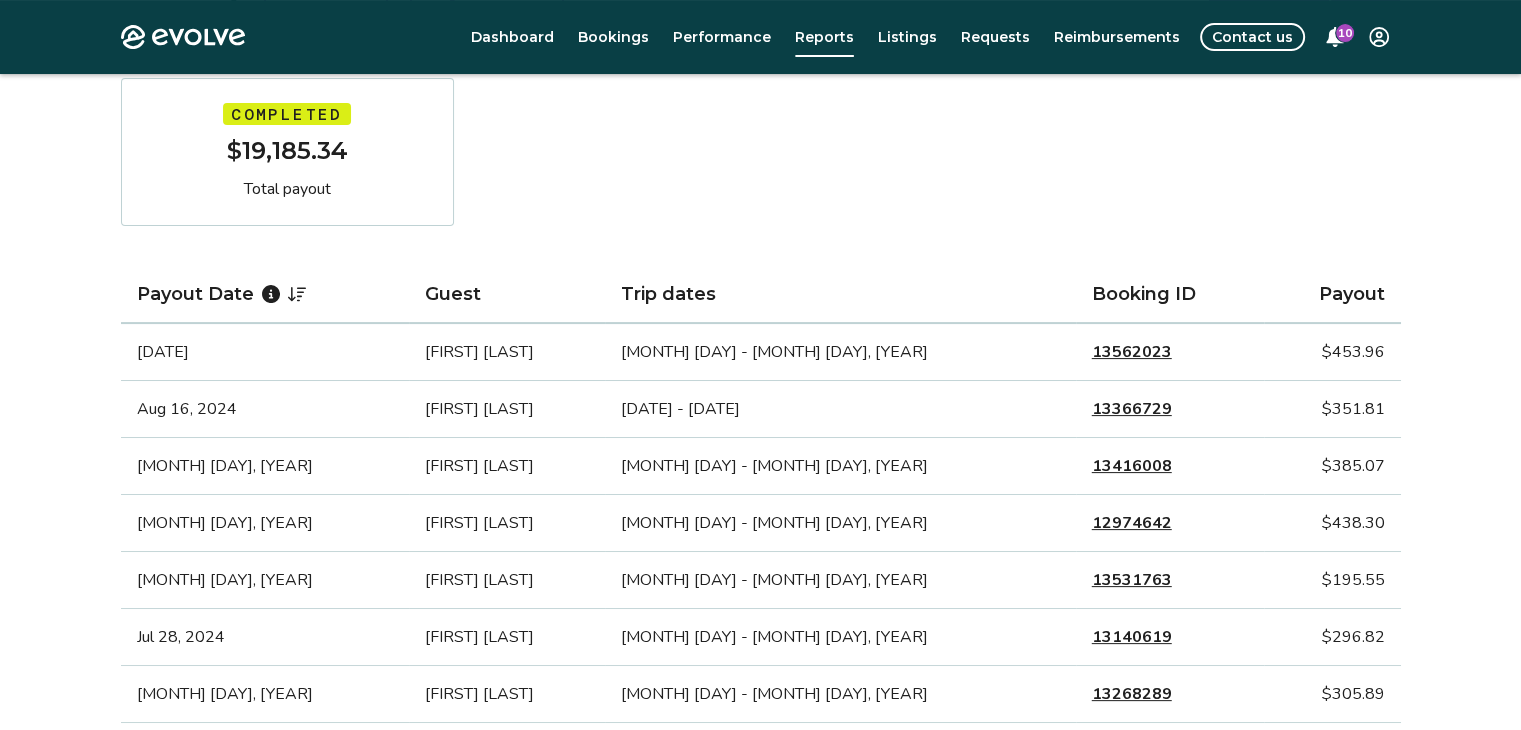 scroll, scrollTop: 343, scrollLeft: 0, axis: vertical 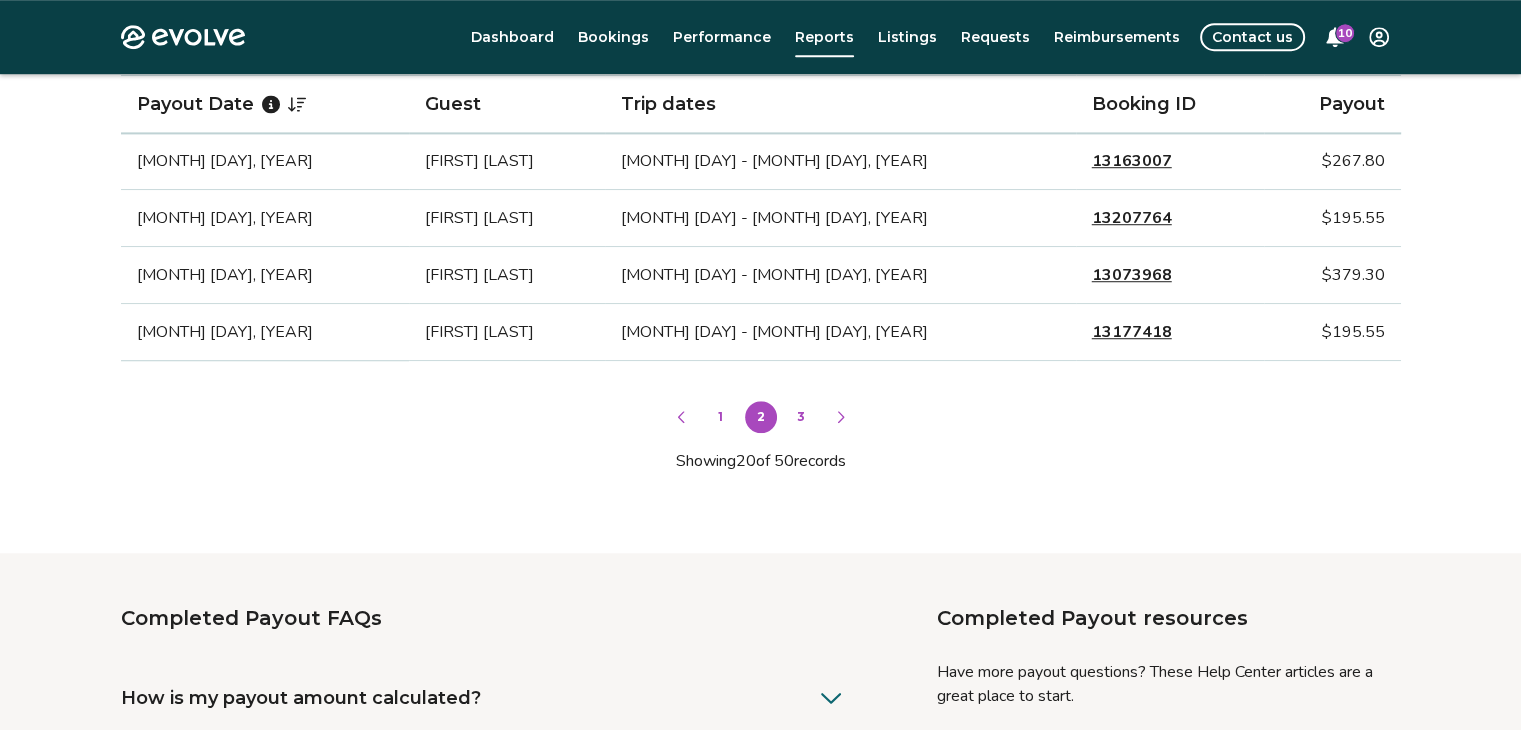 click on "3" at bounding box center [801, 417] 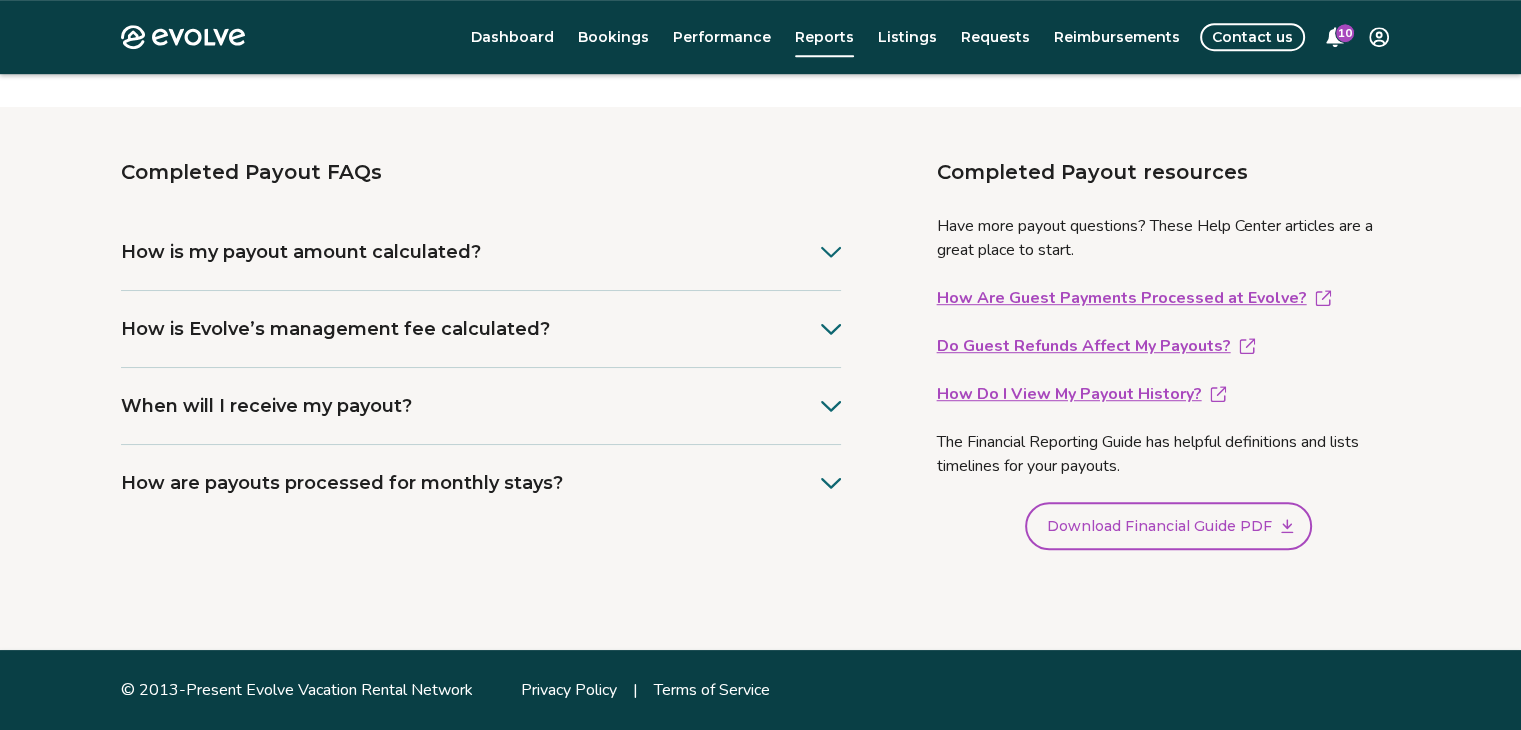 scroll, scrollTop: 1226, scrollLeft: 0, axis: vertical 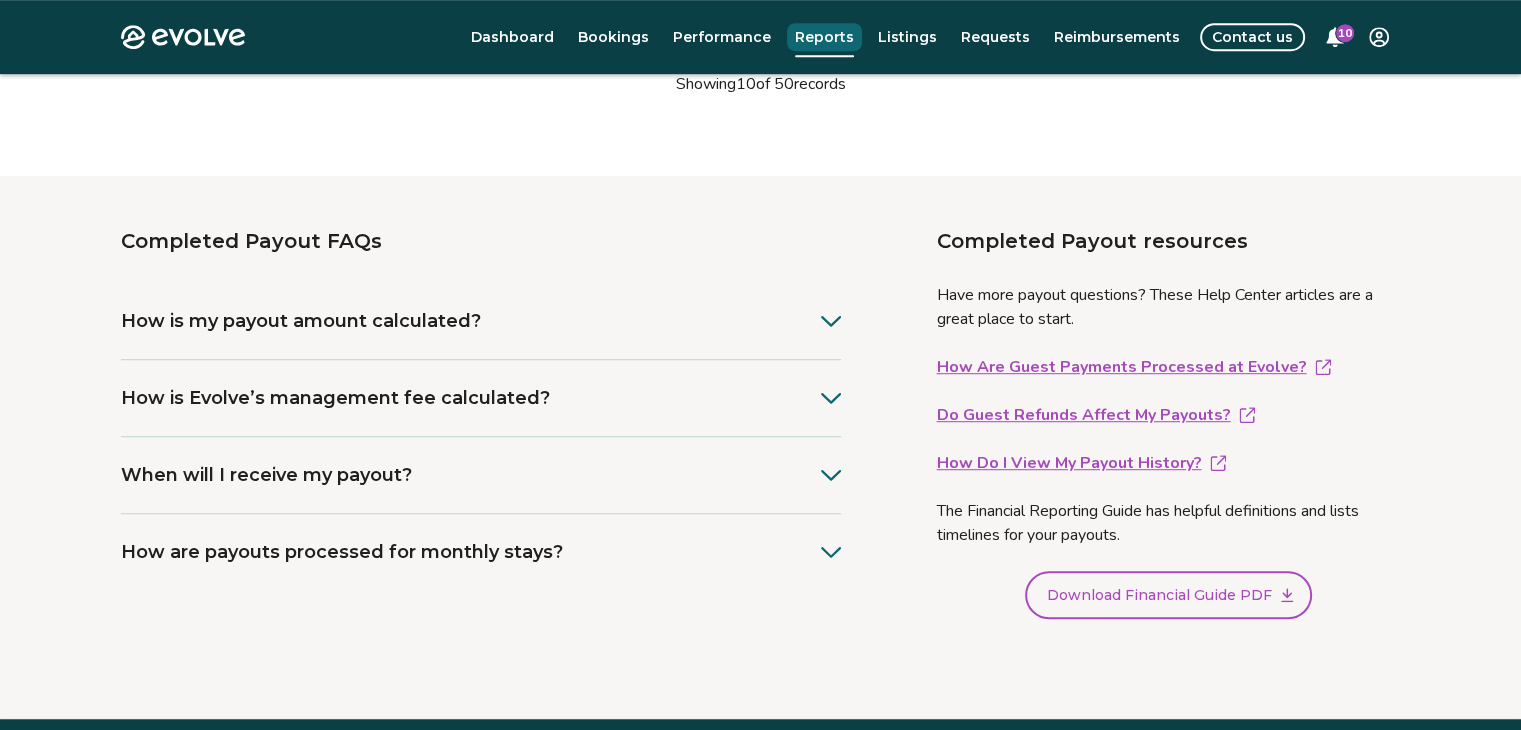 click on "Reports" at bounding box center [824, 37] 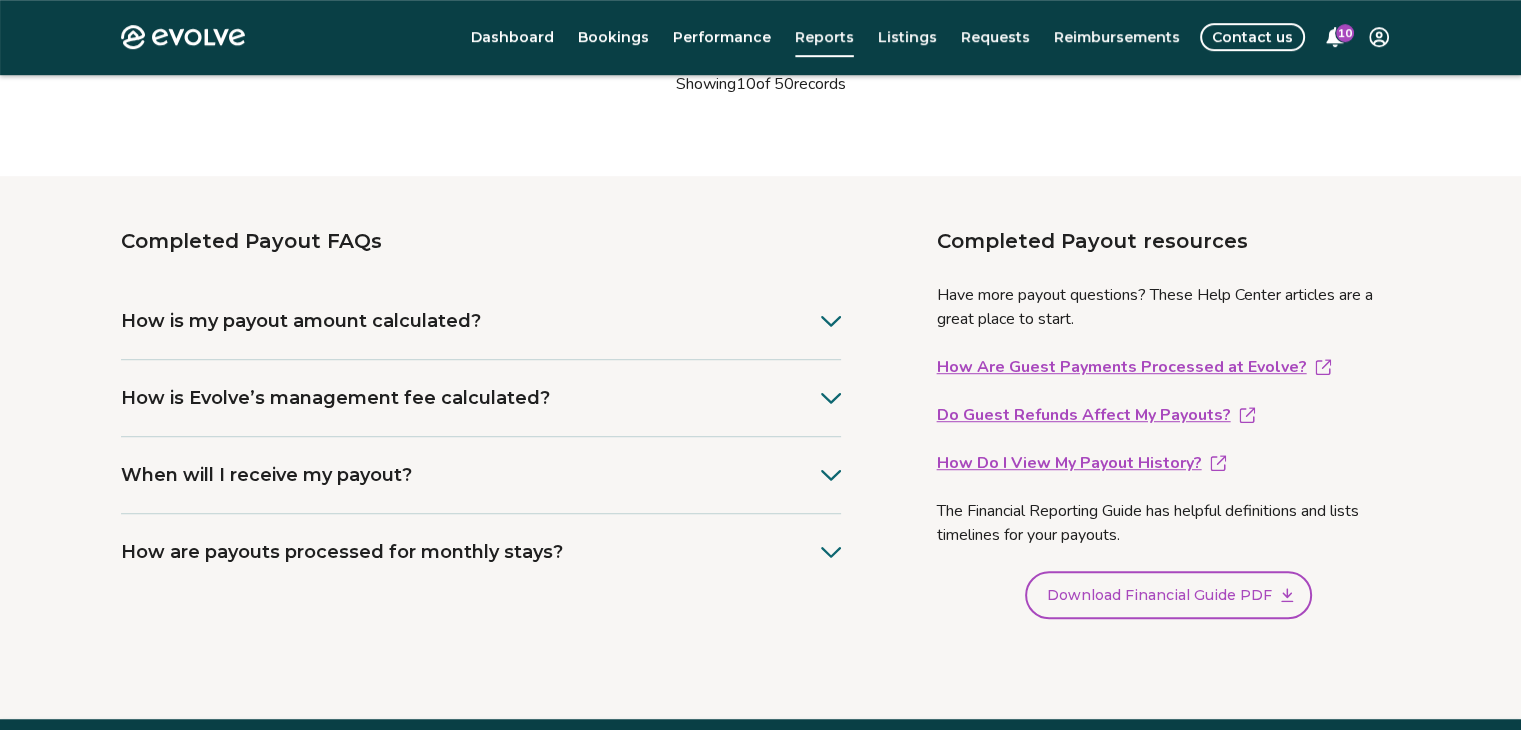 scroll, scrollTop: 0, scrollLeft: 0, axis: both 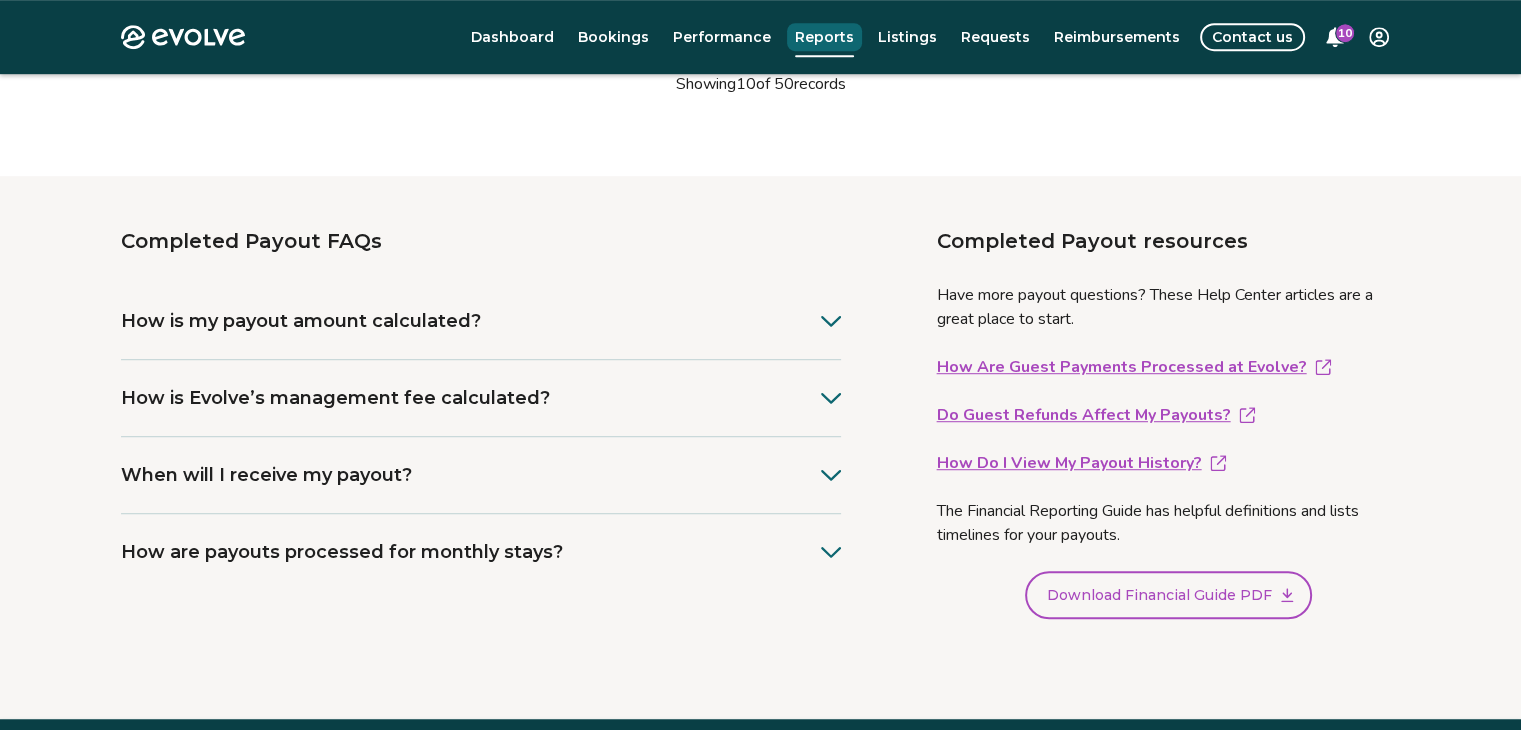 click on "Reports" at bounding box center (824, 37) 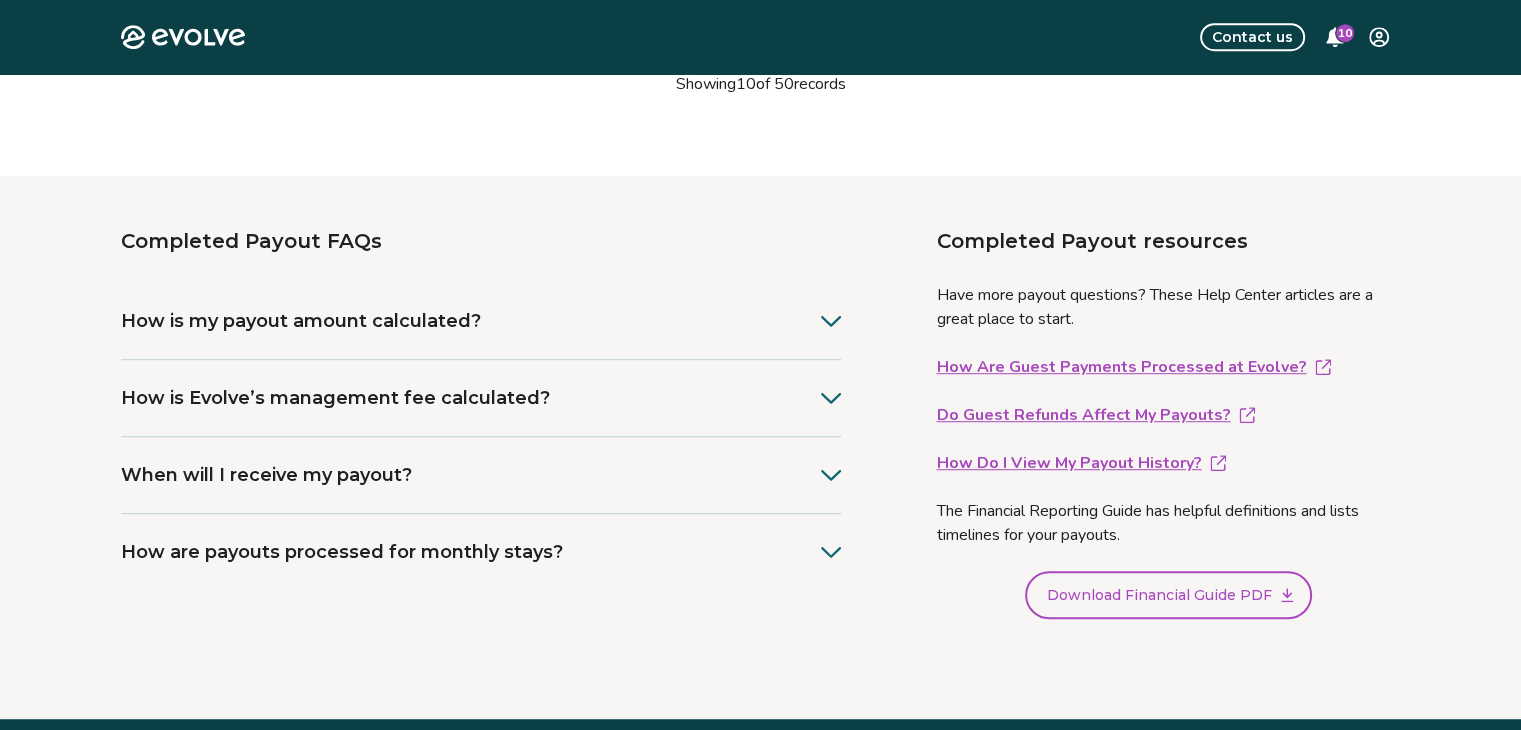 scroll, scrollTop: 0, scrollLeft: 0, axis: both 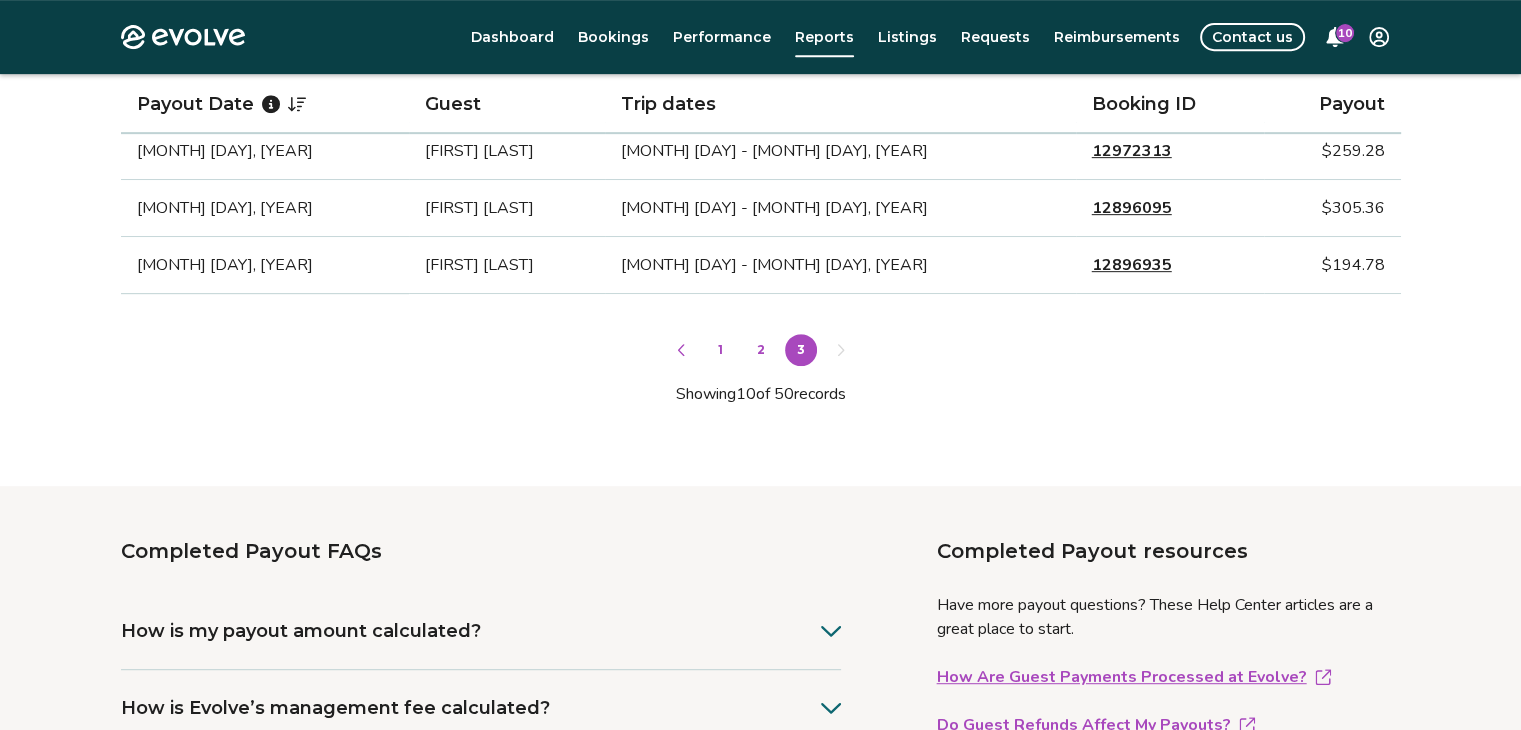 click on "1 2 3" at bounding box center [761, 350] 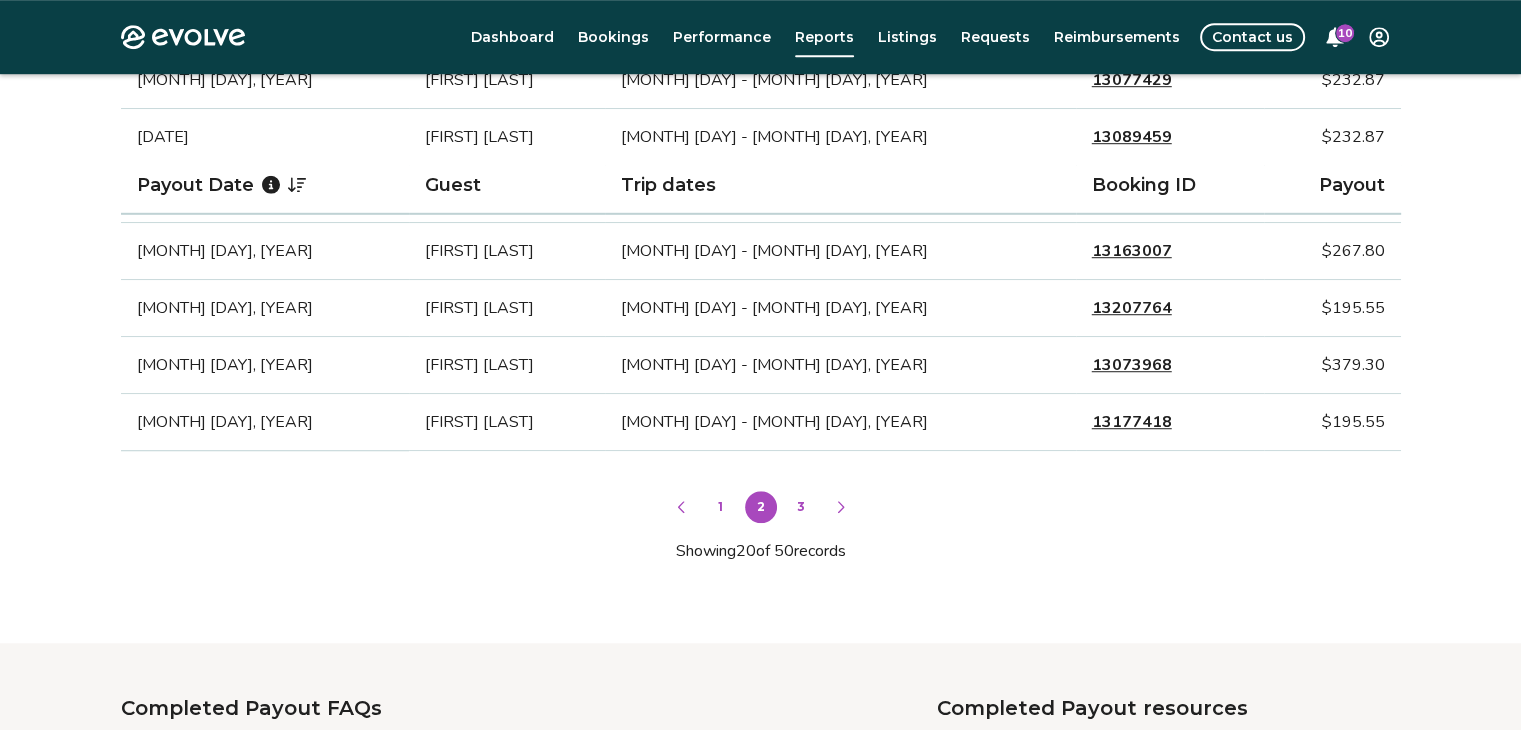 scroll, scrollTop: 1476, scrollLeft: 0, axis: vertical 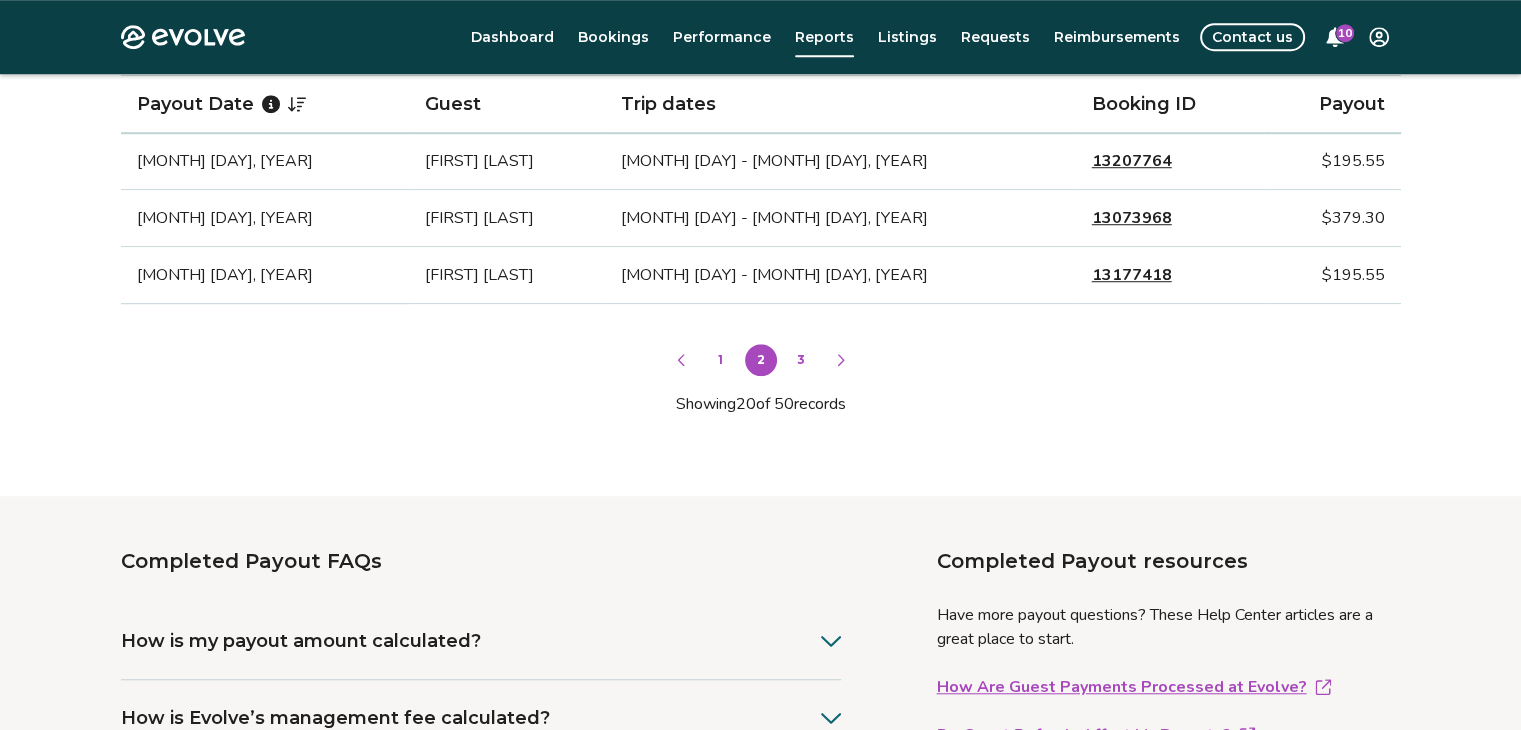 drag, startPoint x: 1118, startPoint y: 466, endPoint x: 838, endPoint y: 353, distance: 301.94205 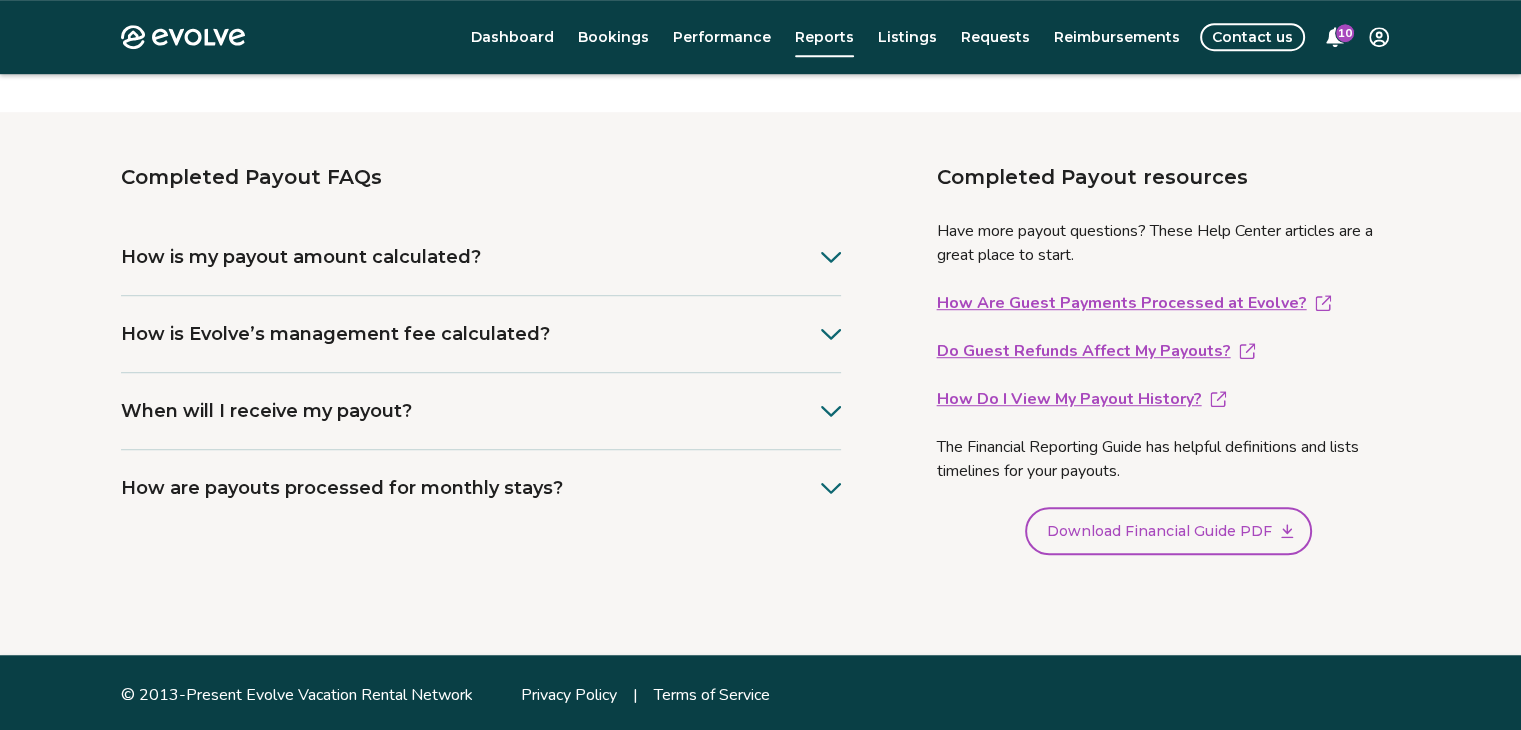 click on "How is Evolve’s management fee calculated?" at bounding box center (481, 334) 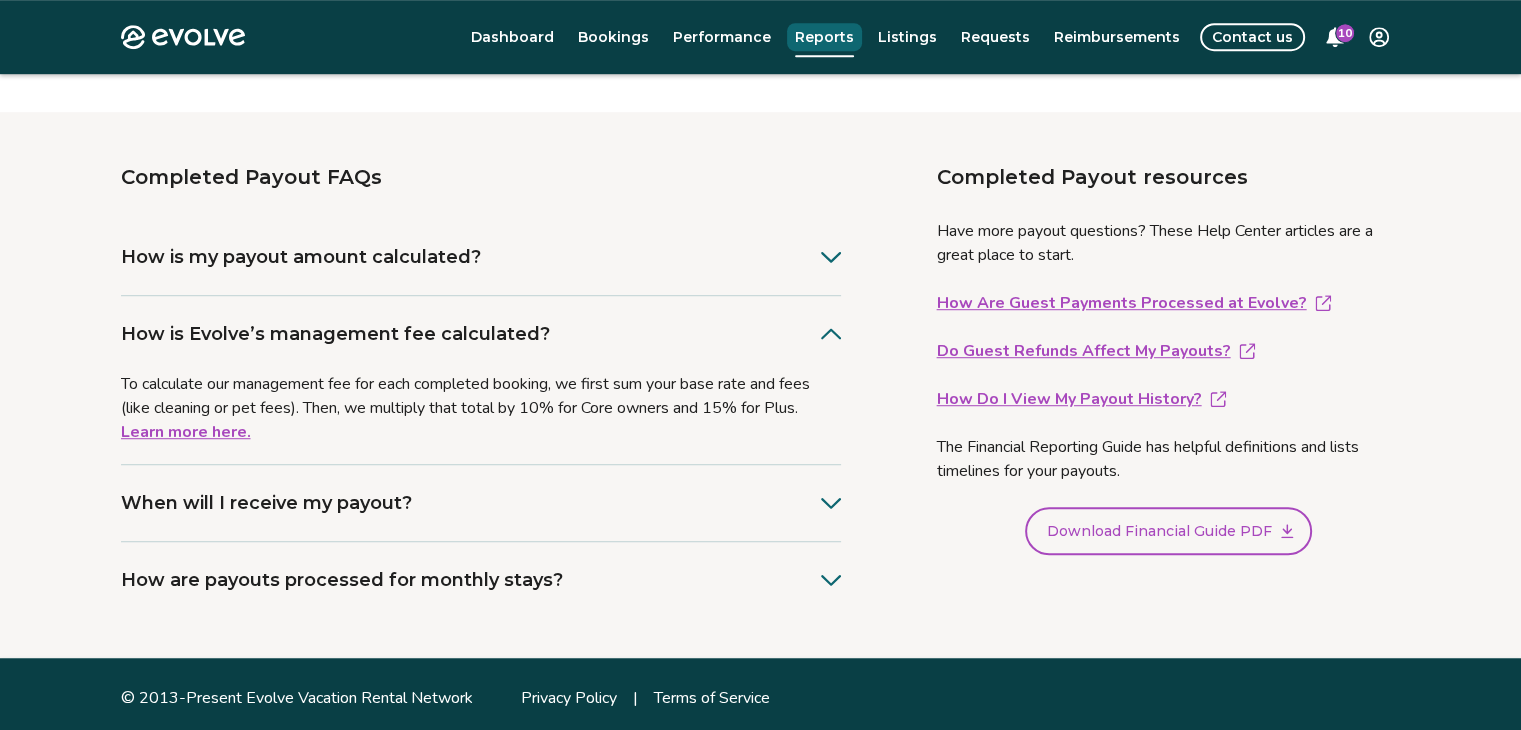 click on "Reports" at bounding box center (824, 37) 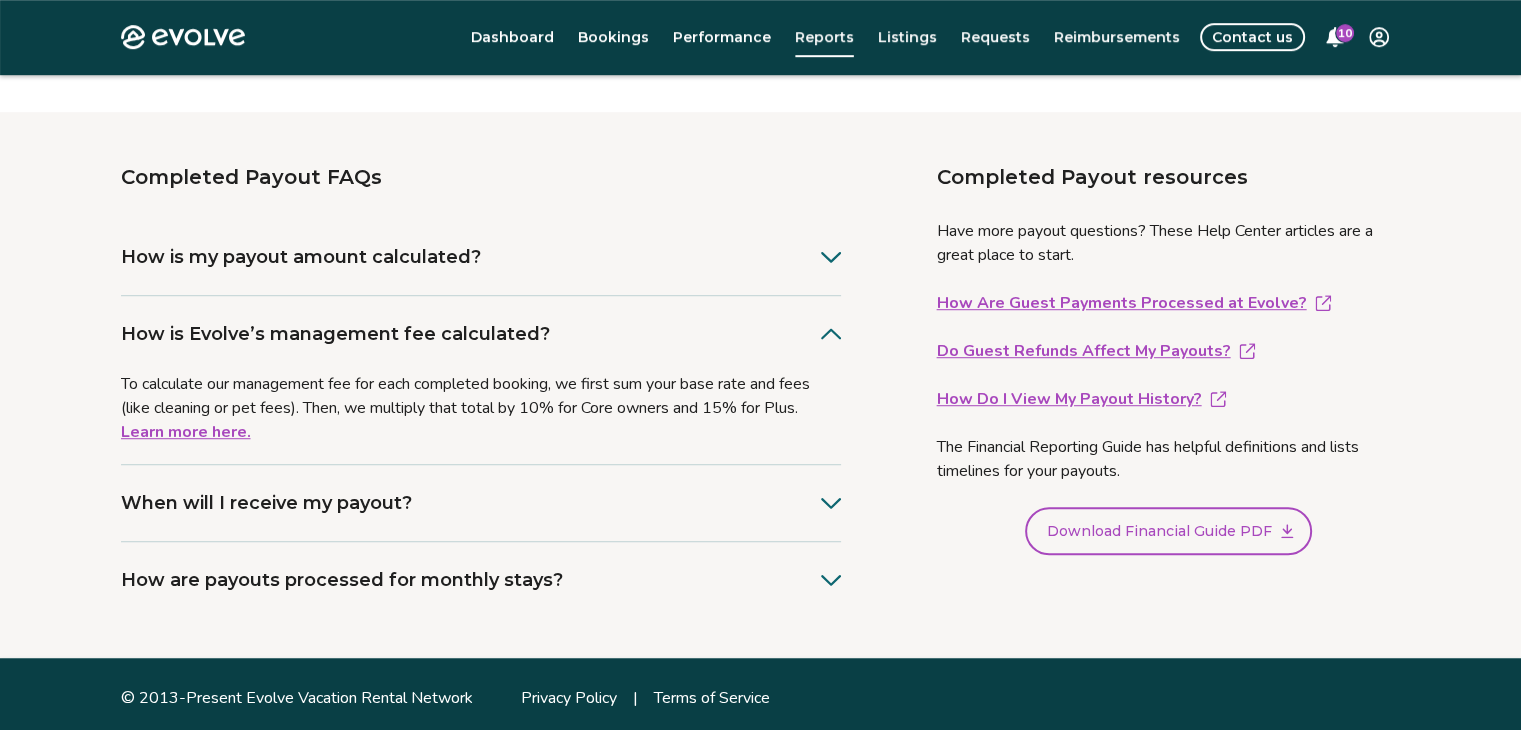 scroll, scrollTop: 0, scrollLeft: 0, axis: both 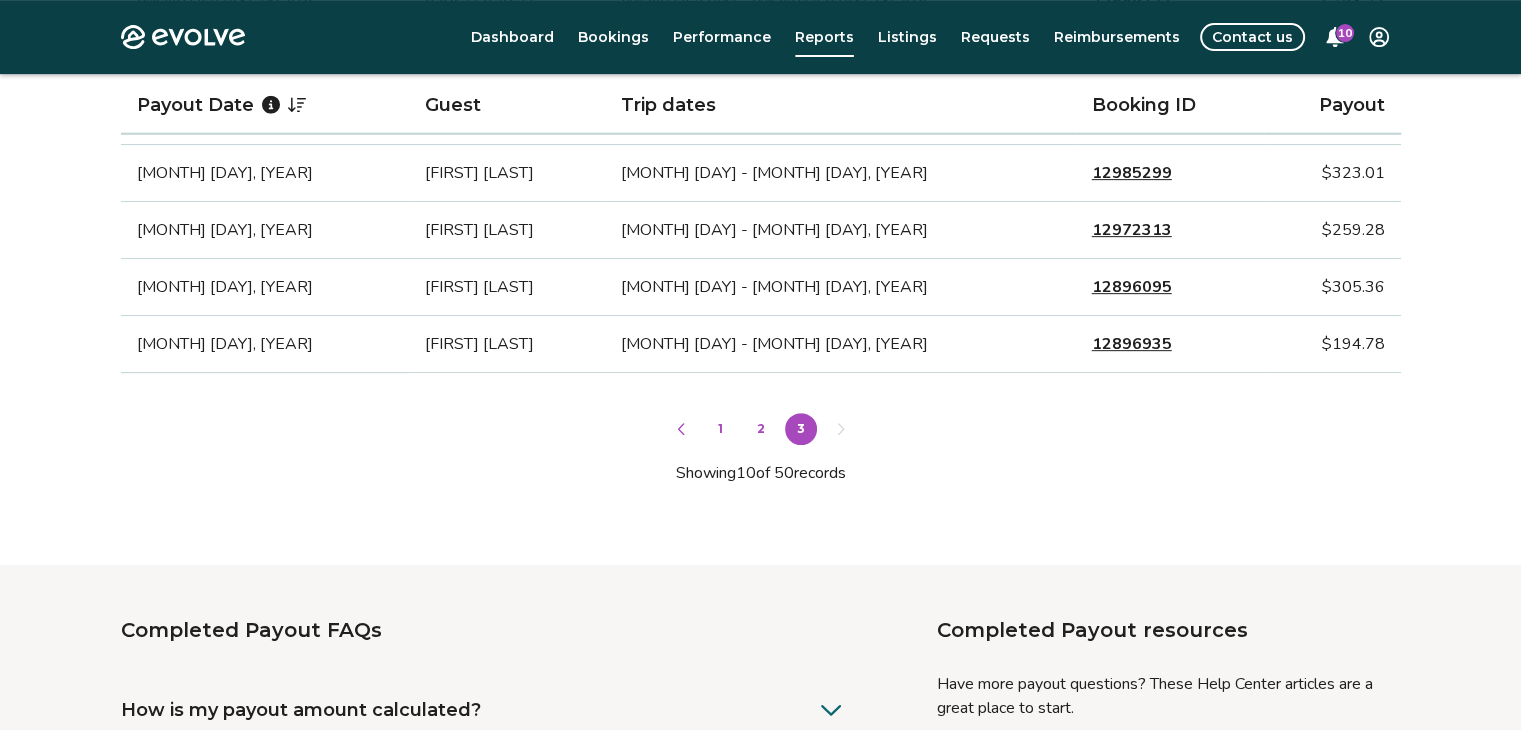 click on "1 2 3" at bounding box center [761, 429] 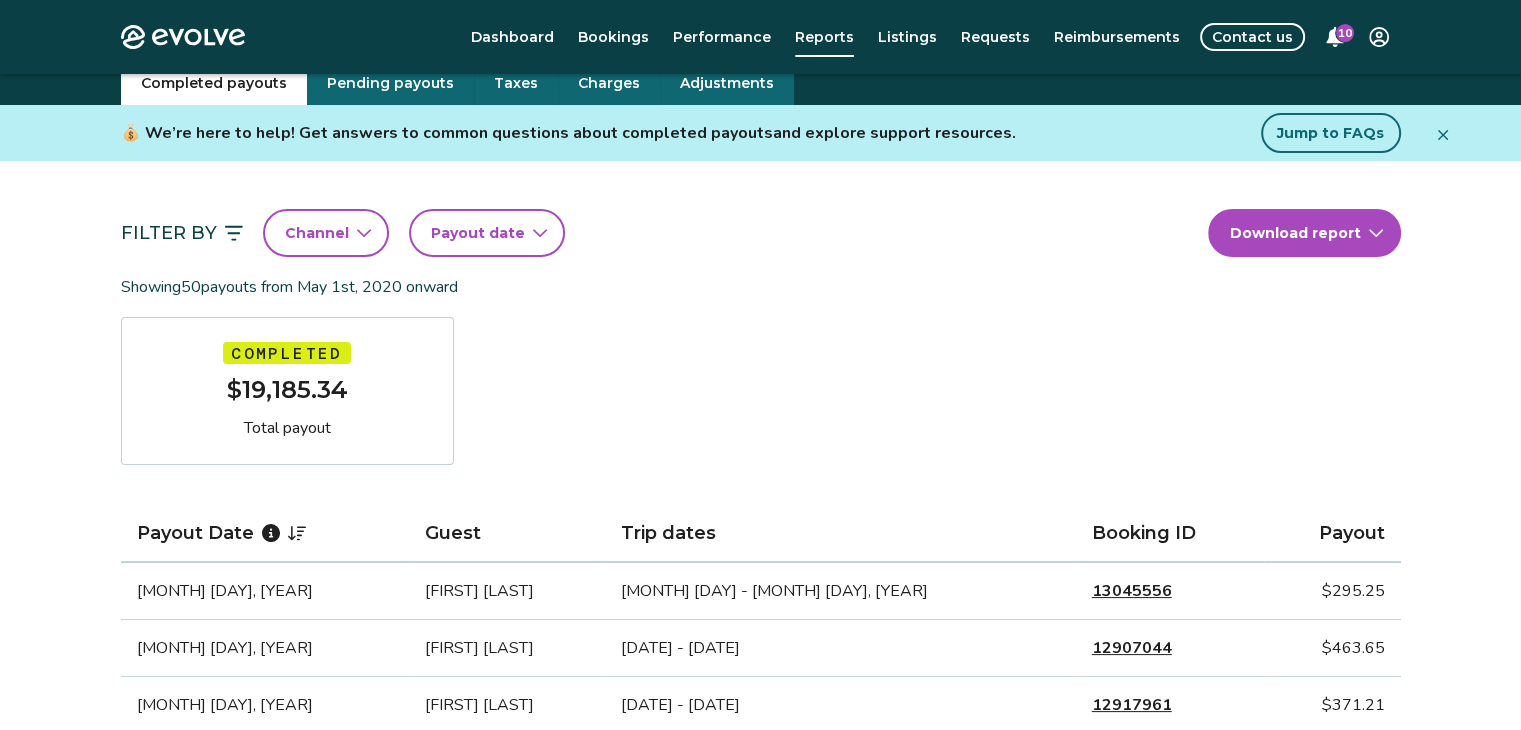 scroll, scrollTop: 0, scrollLeft: 0, axis: both 